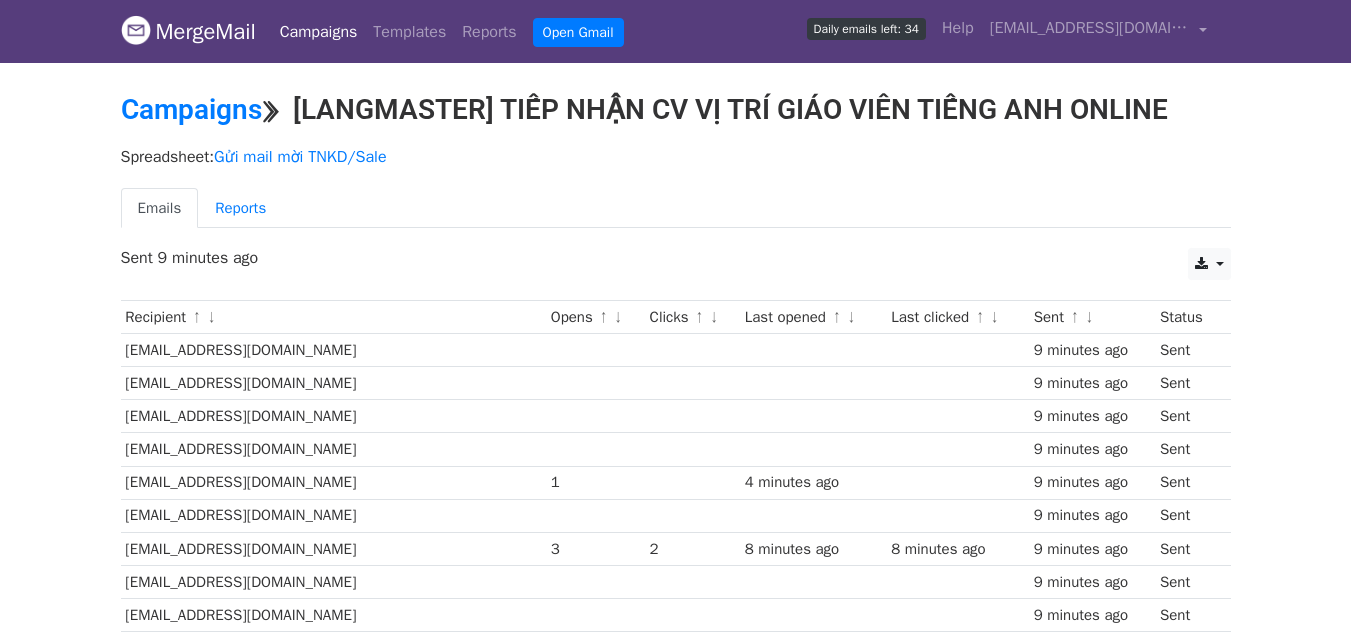 scroll, scrollTop: 299, scrollLeft: 0, axis: vertical 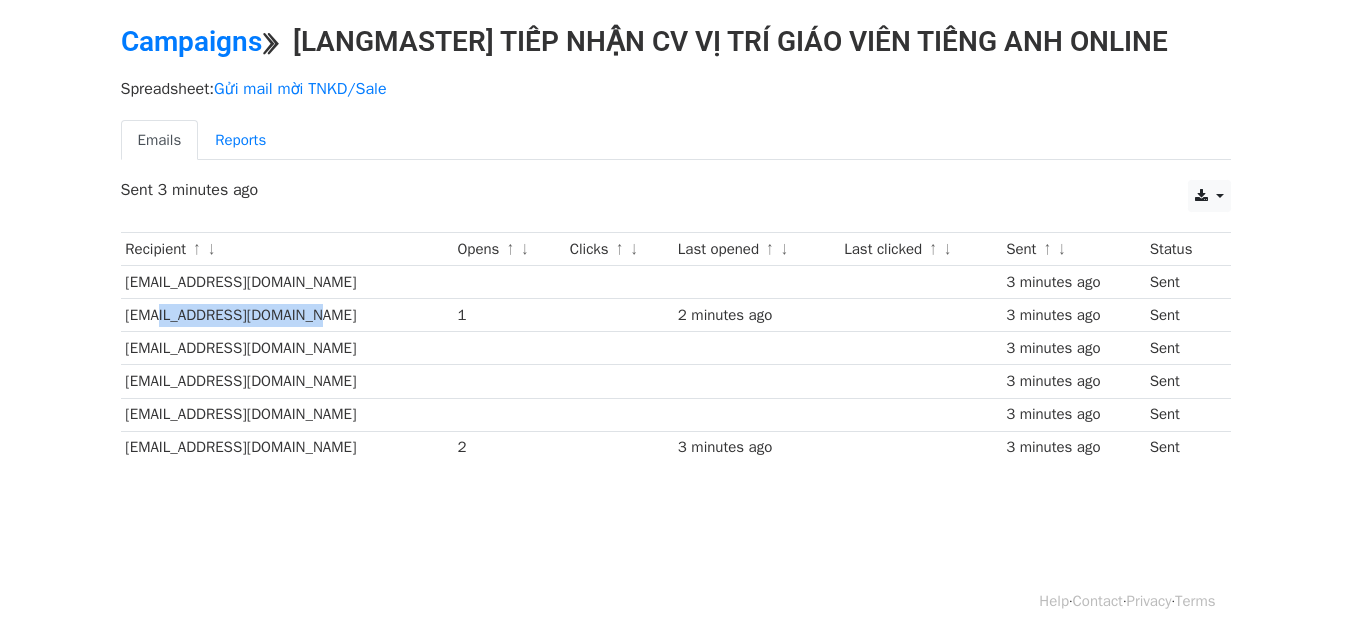 drag, startPoint x: 153, startPoint y: 320, endPoint x: 355, endPoint y: 322, distance: 202.0099 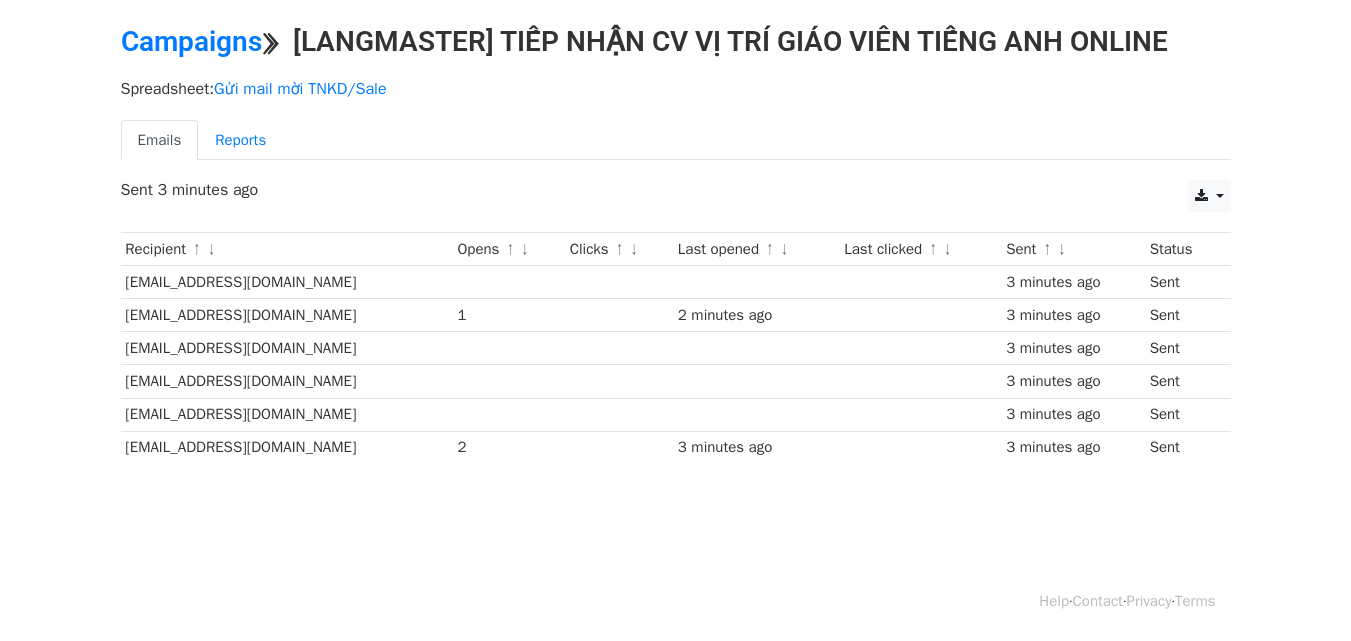 click on "quynhgiang01082005@gmail.com" at bounding box center [287, 315] 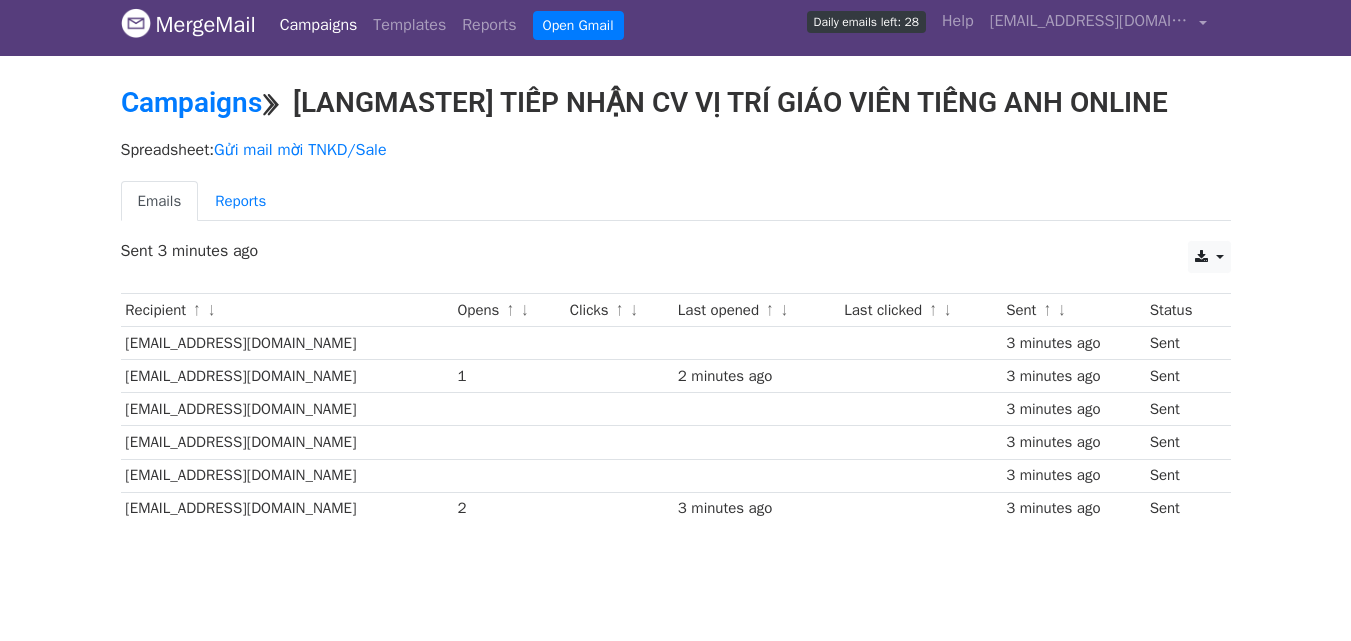 scroll, scrollTop: 0, scrollLeft: 0, axis: both 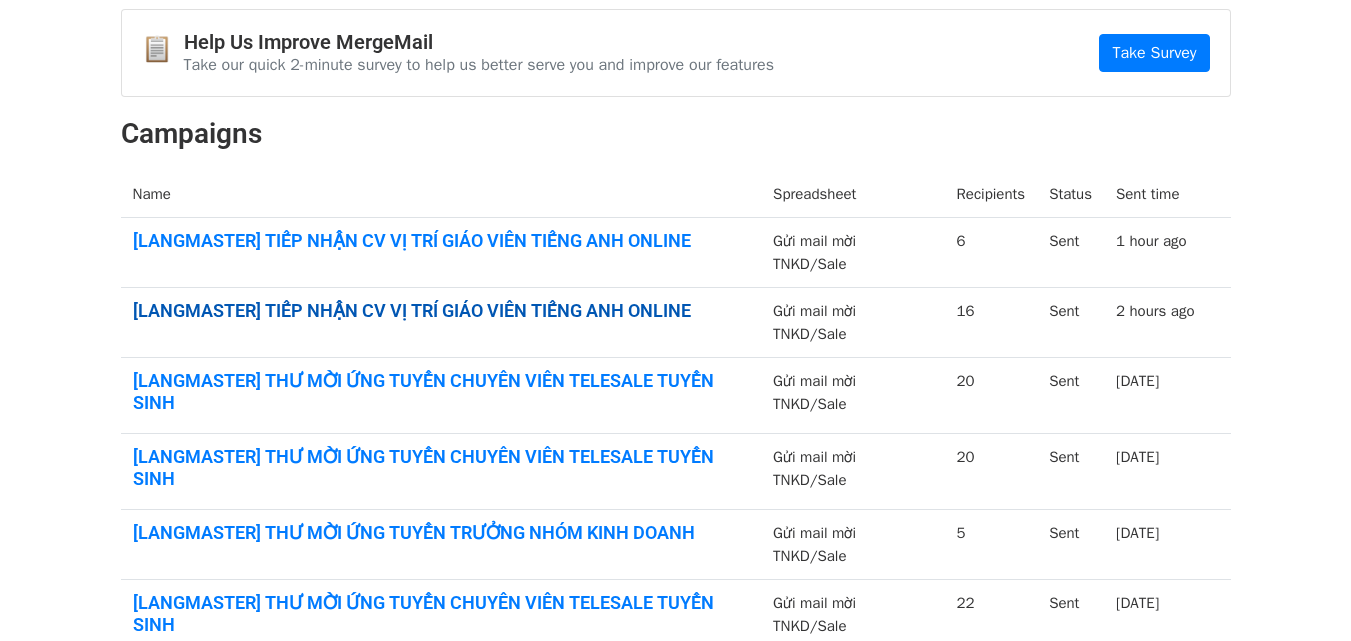click on "[LANGMASTER] TIẾP NHẬN CV VỊ TRÍ GIÁO VIÊN TIẾNG ANH ONLINE" at bounding box center [441, 311] 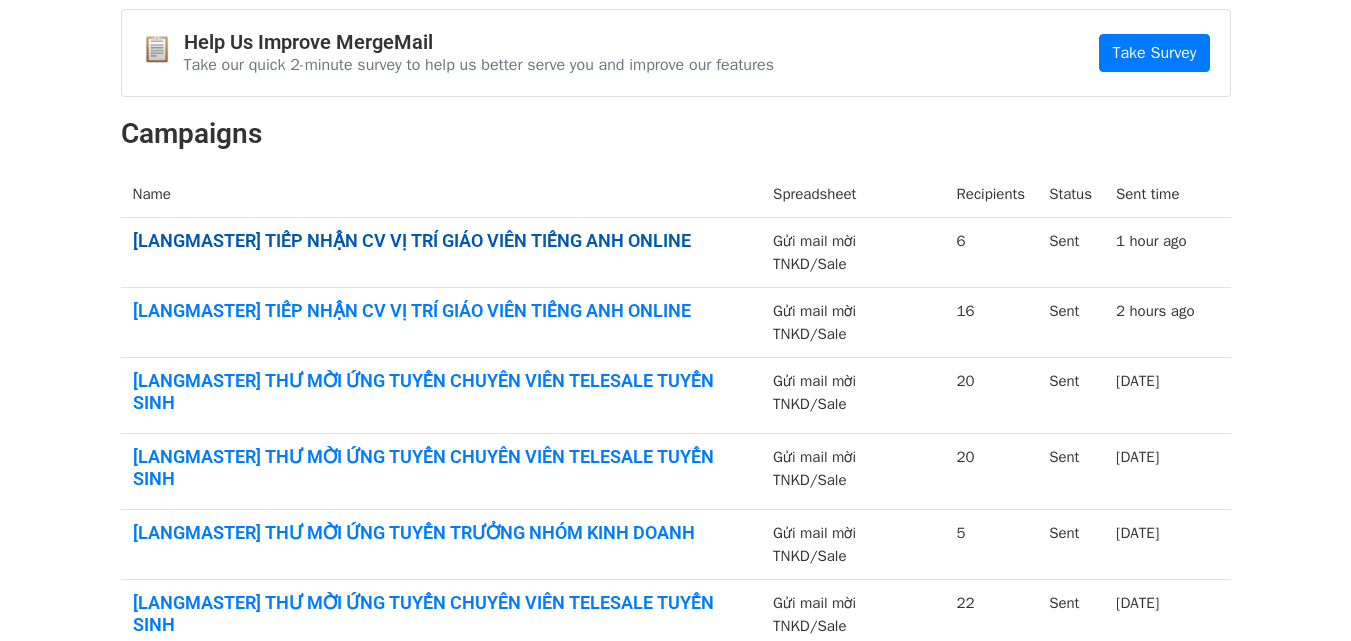 click on "[LANGMASTER] TIẾP NHẬN CV VỊ TRÍ GIÁO VIÊN TIẾNG ANH ONLINE" at bounding box center [441, 241] 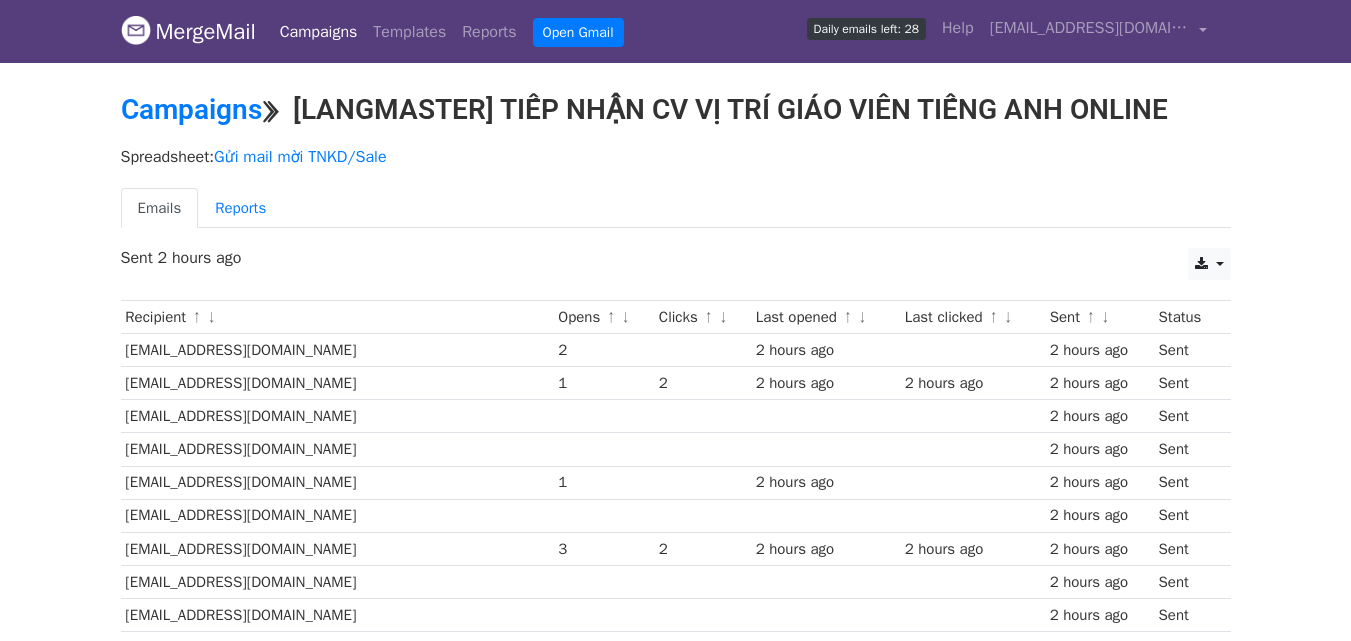 scroll, scrollTop: 0, scrollLeft: 0, axis: both 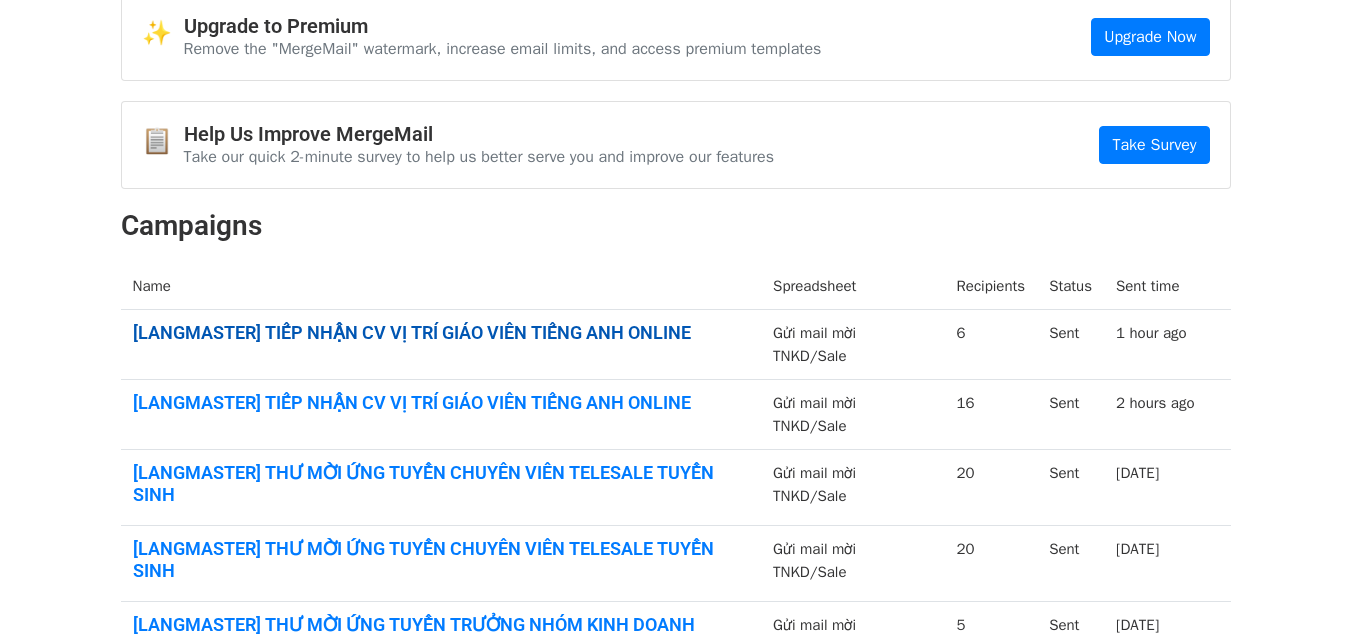 click on "[LANGMASTER] TIẾP NHẬN CV VỊ TRÍ GIÁO VIÊN TIẾNG ANH ONLINE" at bounding box center (441, 333) 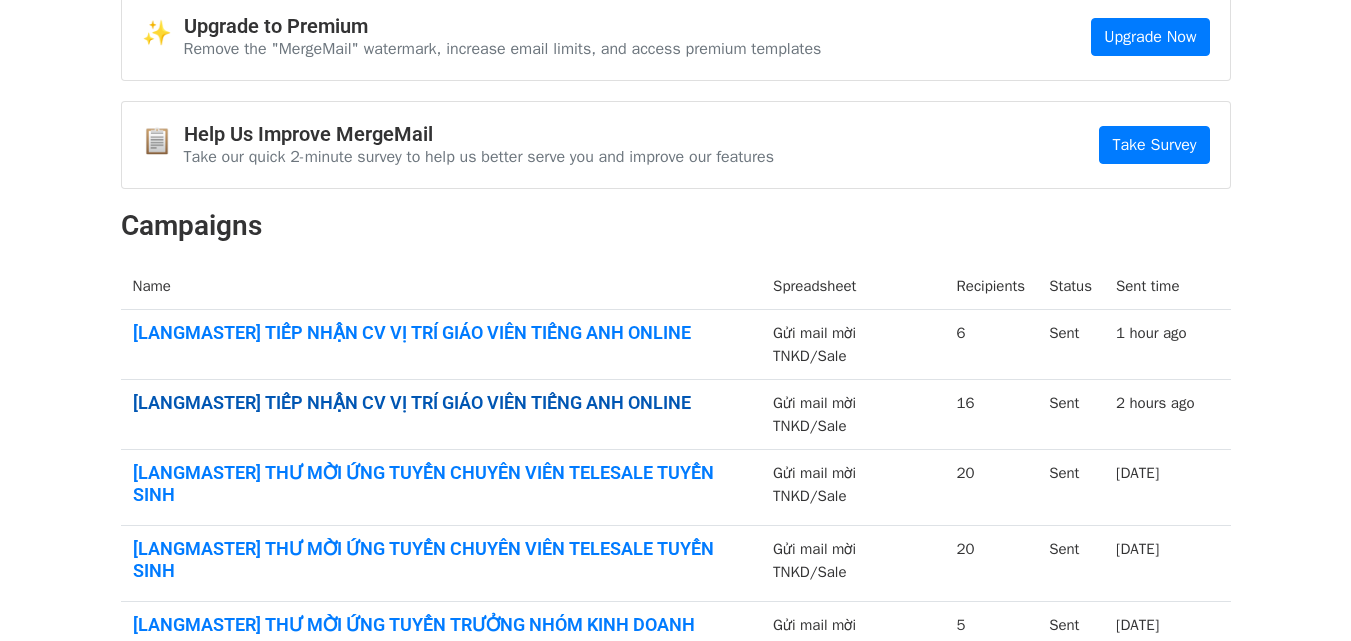 click on "[LANGMASTER] TIẾP NHẬN CV VỊ TRÍ GIÁO VIÊN TIẾNG ANH ONLINE" at bounding box center [441, 403] 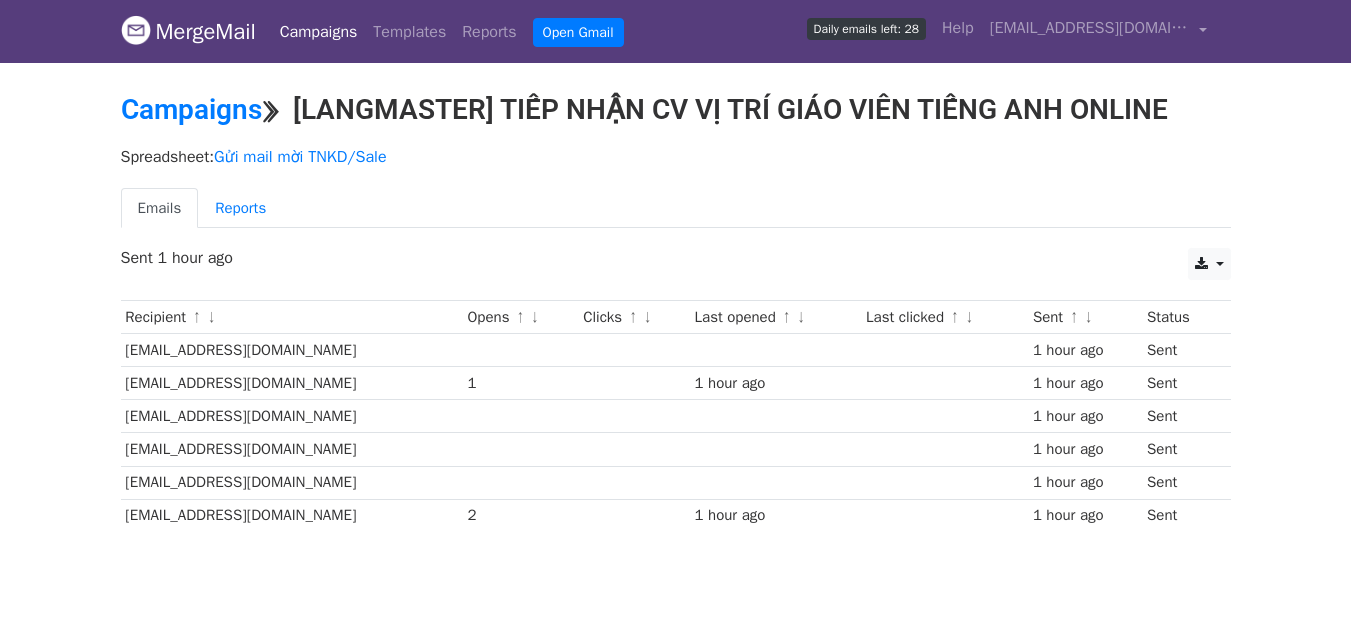 scroll, scrollTop: 0, scrollLeft: 0, axis: both 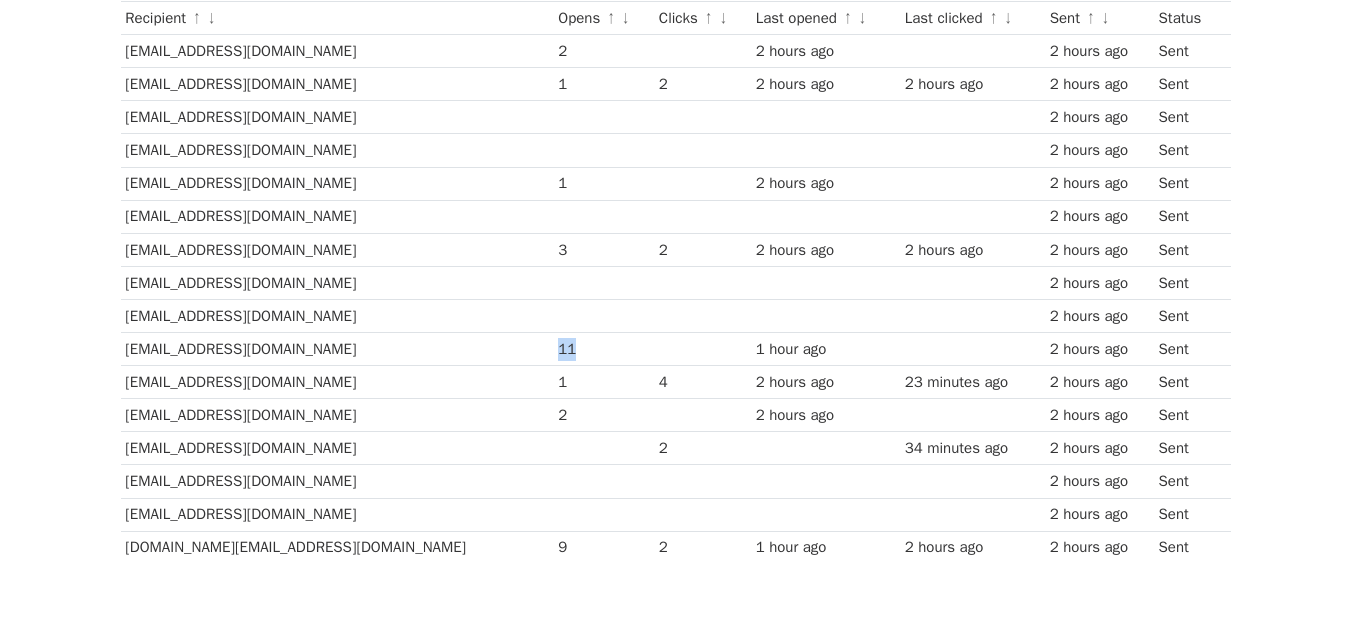 drag, startPoint x: 508, startPoint y: 351, endPoint x: 484, endPoint y: 349, distance: 24.083189 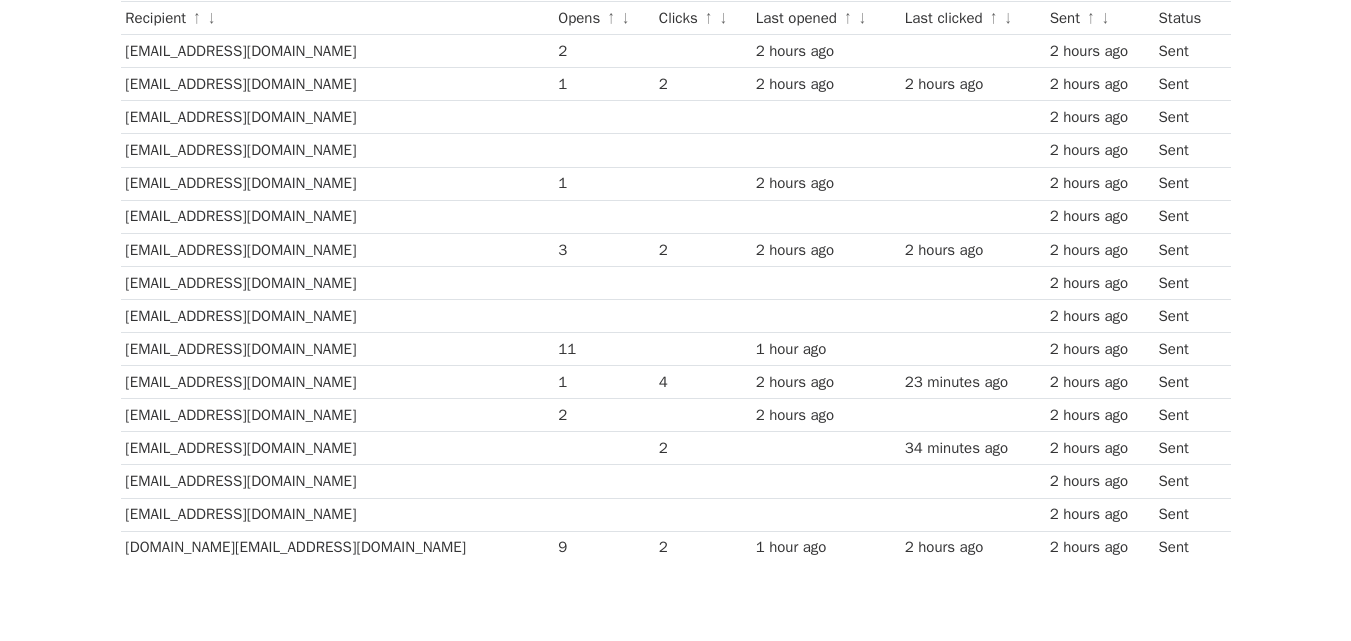 click on "2" at bounding box center [604, 415] 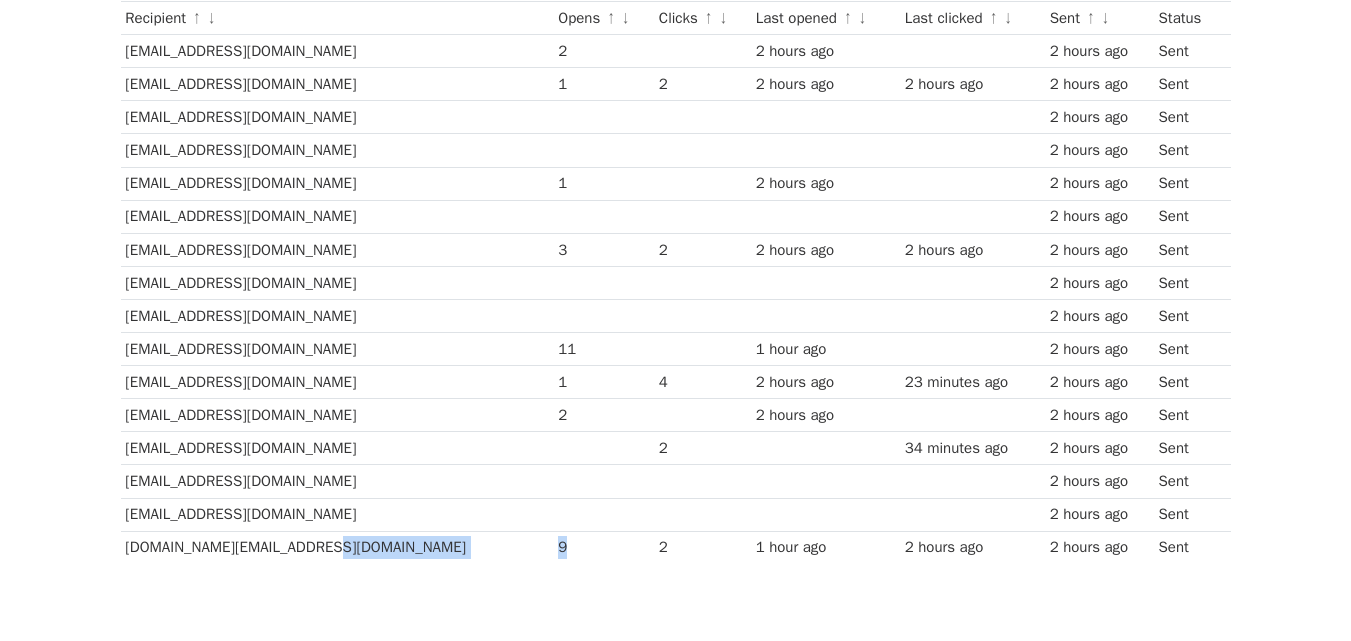drag, startPoint x: 503, startPoint y: 541, endPoint x: 480, endPoint y: 538, distance: 23.194826 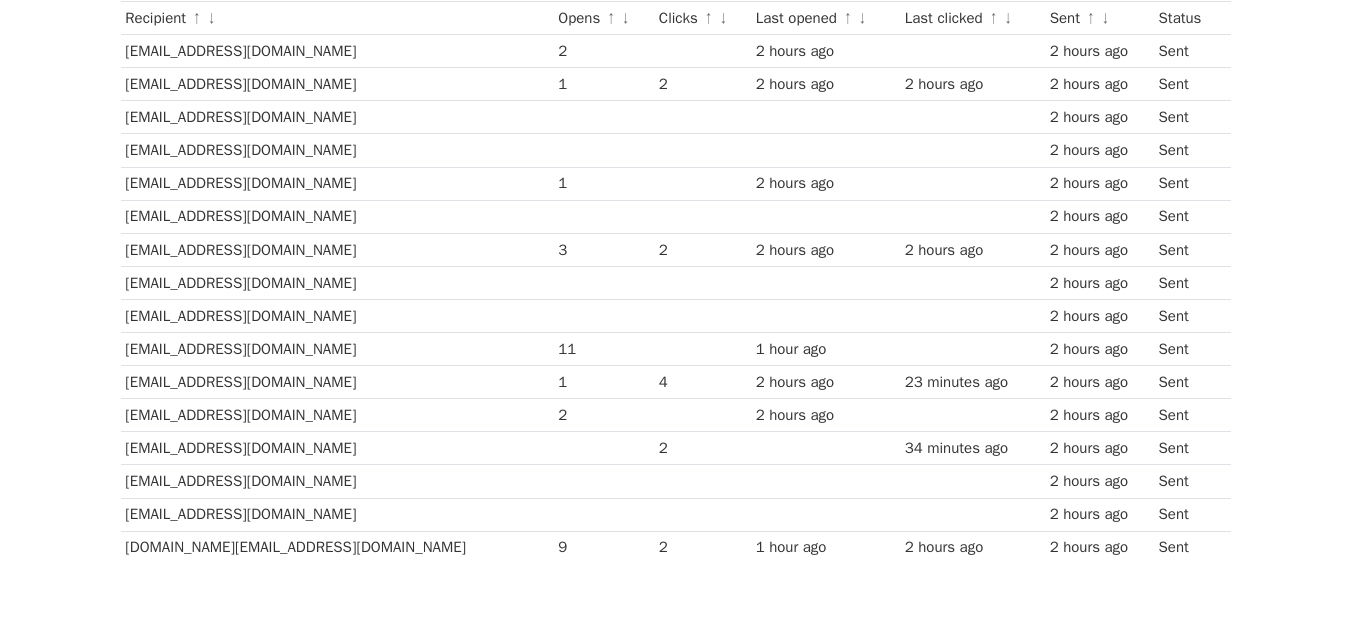 click on "Recipient
↑
↓
Opens
↑
↓
Clicks
↑
↓
Last opened
↑
↓
Last clicked
↑
↓
Sent
↑
↓
Status
nguyenthithaok78@gmail.com
2
2 hours ago
2 hours ago
Sent
dobaolinh233@gmail.com
1
2
2 hours ago
2 hours ago
2 hours ago
Sent
trannguyenmaianh2000@gmail.com
2 hours ago
Sent
myquyen2332003@gmail.com
2 hours ago
Sent
nhatminh1612003@gmail.com
1
2 hours ago
2 hours ago
Sent
tin44333@gmail.com
2 hours ago
Sent
vhtn2653@gmail.com
3
2
2 hours ago
2 hours ago
2 hours ago
Sent
lenanguyen3009@gmail.com
2 hours ago
Sent" at bounding box center [676, 285] 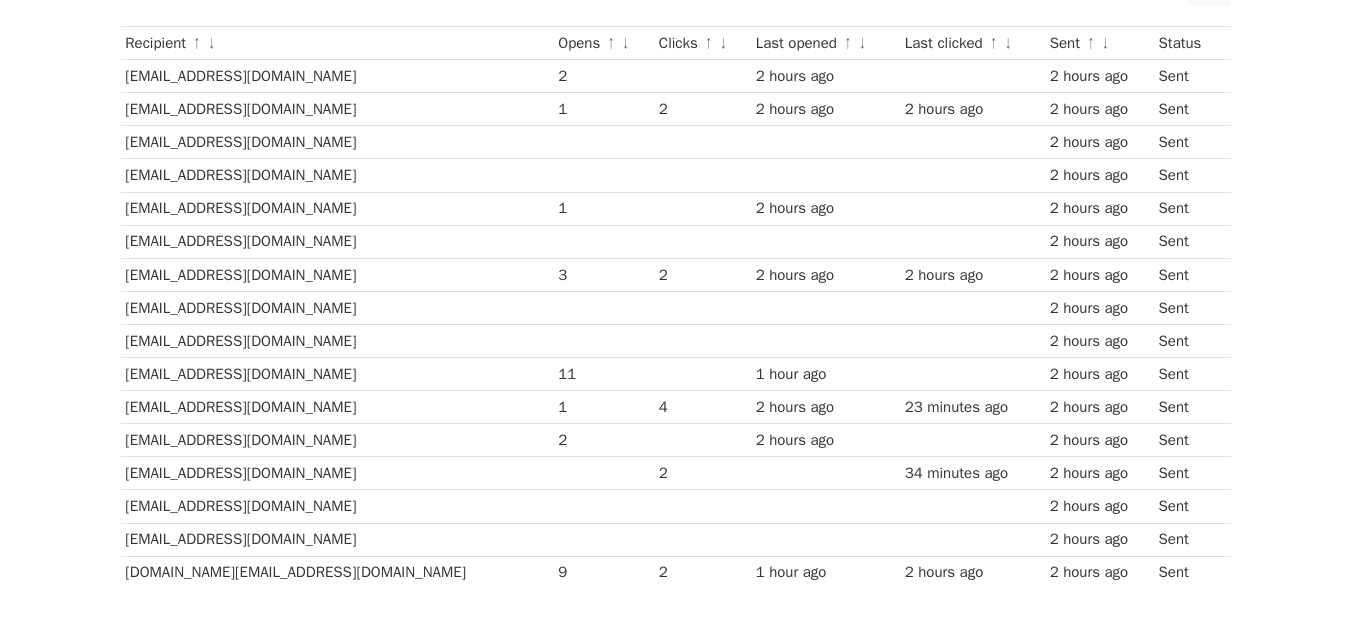 scroll, scrollTop: 294, scrollLeft: 0, axis: vertical 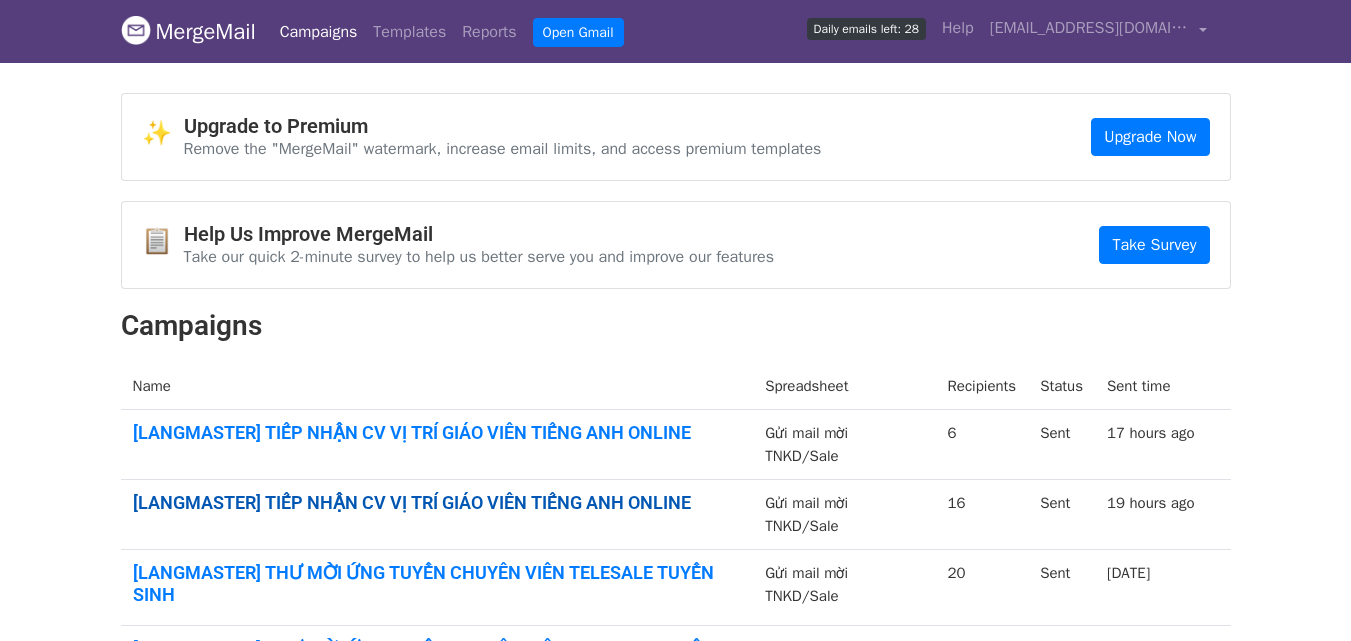 click on "[LANGMASTER] TIẾP NHẬN CV VỊ TRÍ GIÁO VIÊN TIẾNG ANH ONLINE" at bounding box center [437, 503] 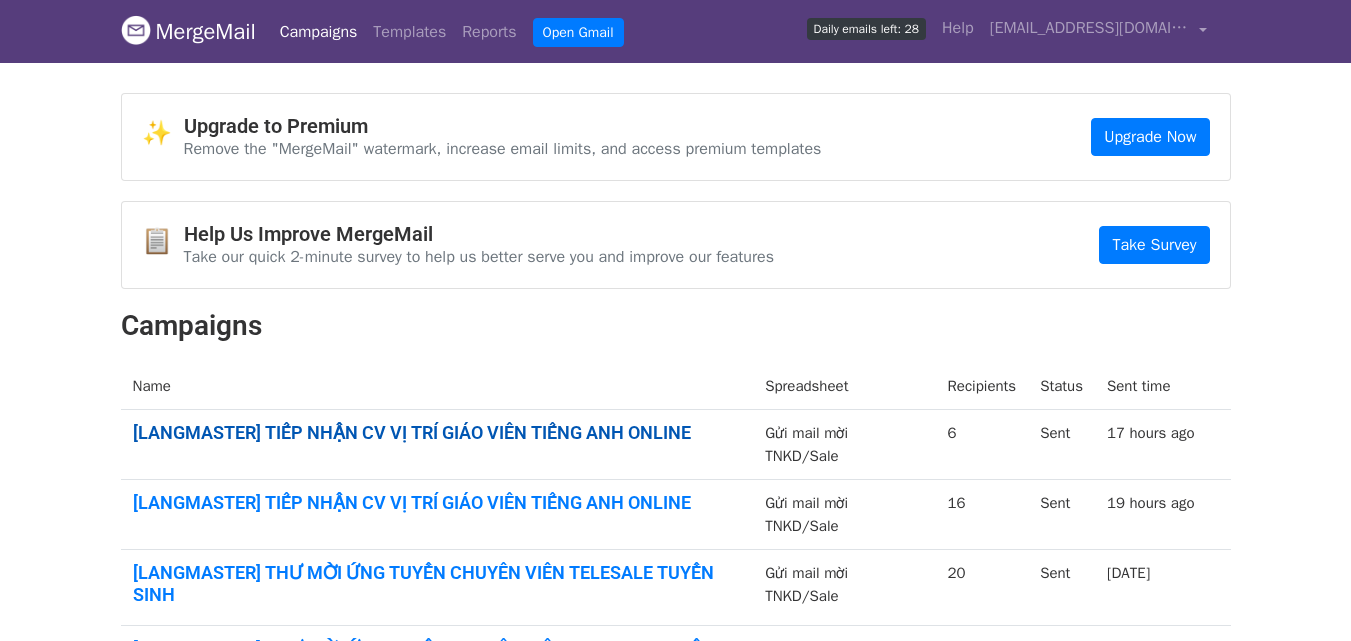 click on "[LANGMASTER] TIẾP NHẬN CV VỊ TRÍ GIÁO VIÊN TIẾNG ANH ONLINE" at bounding box center [437, 433] 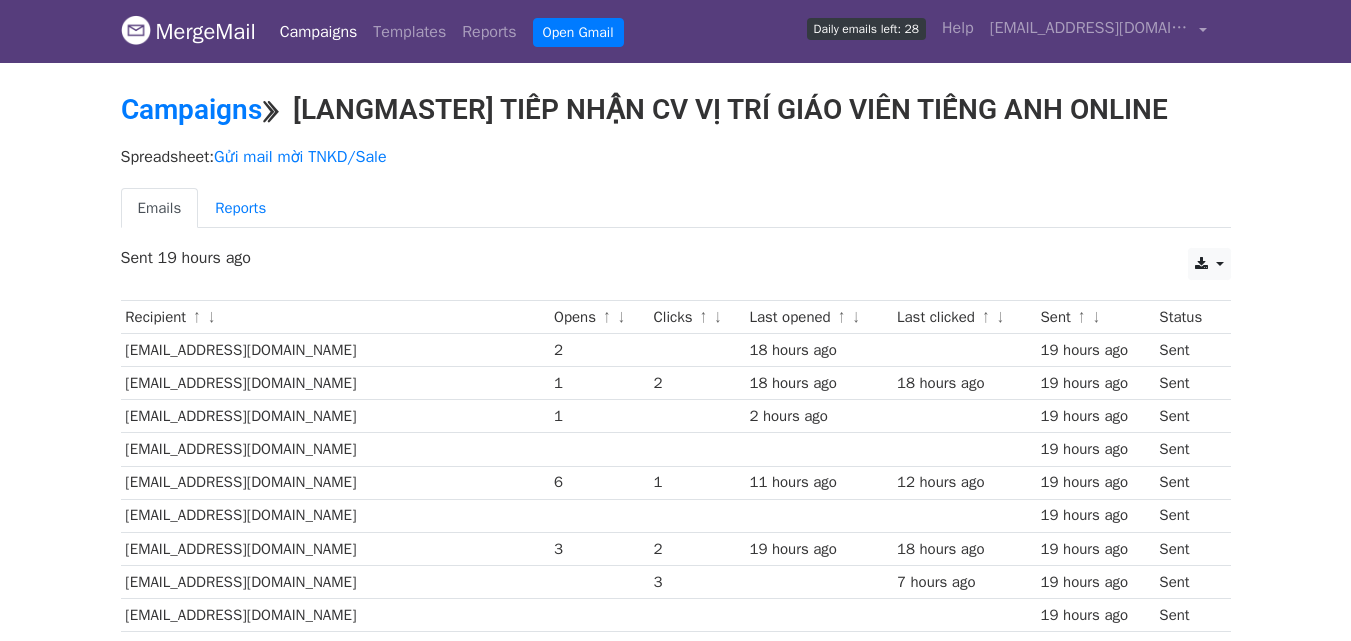 scroll, scrollTop: 0, scrollLeft: 0, axis: both 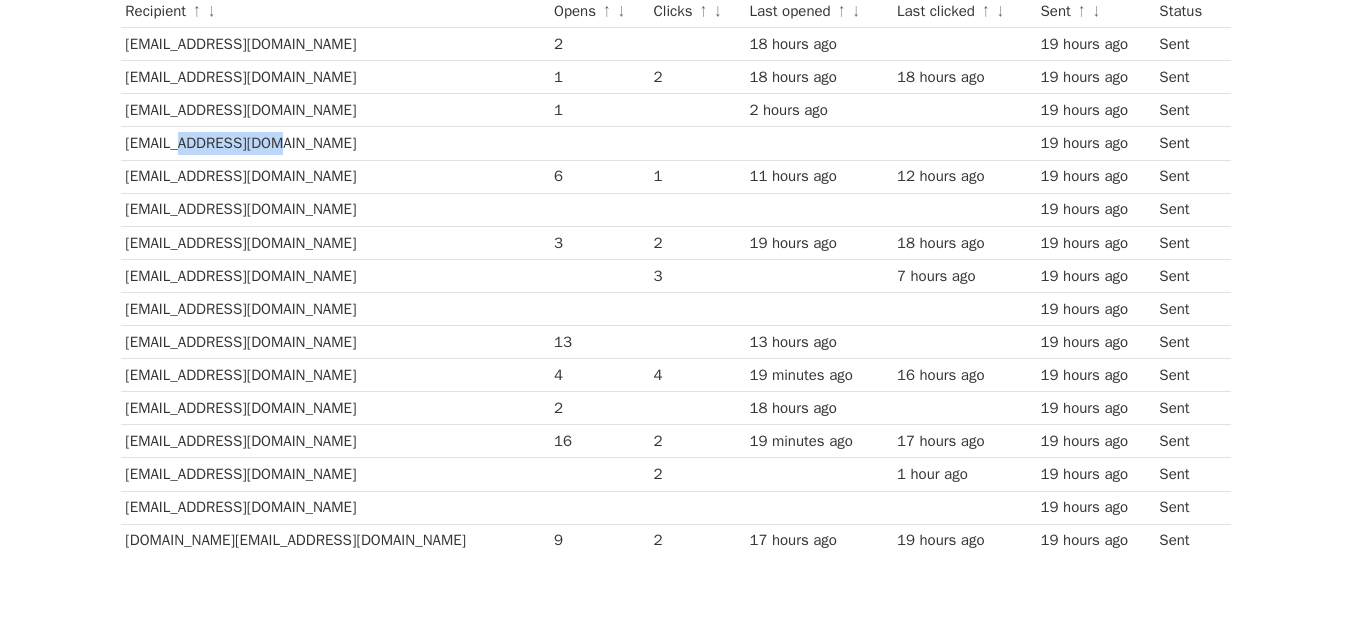 drag, startPoint x: 179, startPoint y: 145, endPoint x: 287, endPoint y: 152, distance: 108.226616 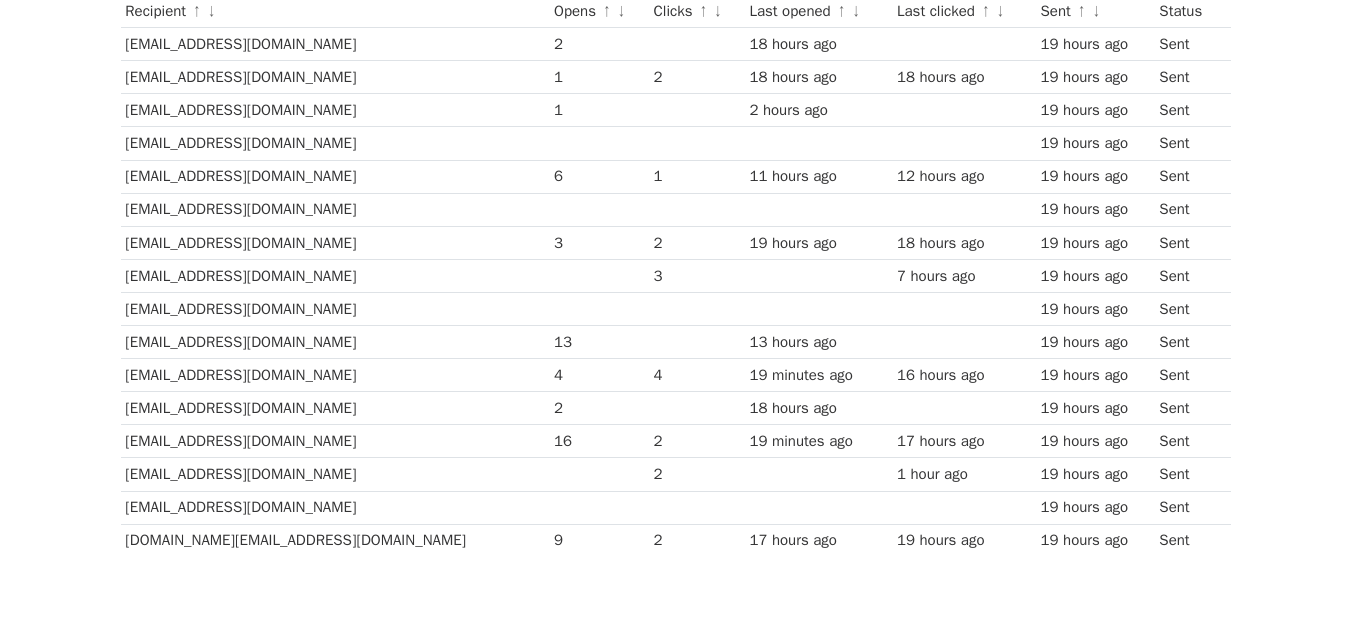 click on "myquyen2332003@gmail.com" at bounding box center (335, 143) 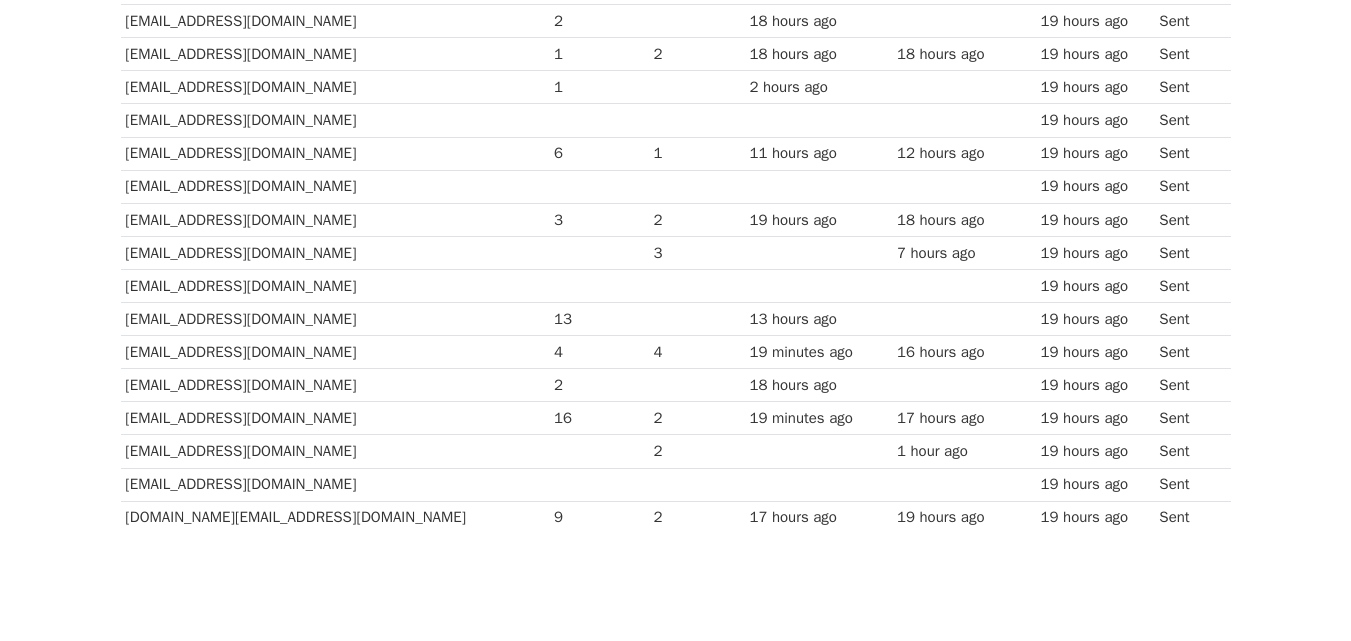 scroll, scrollTop: 330, scrollLeft: 0, axis: vertical 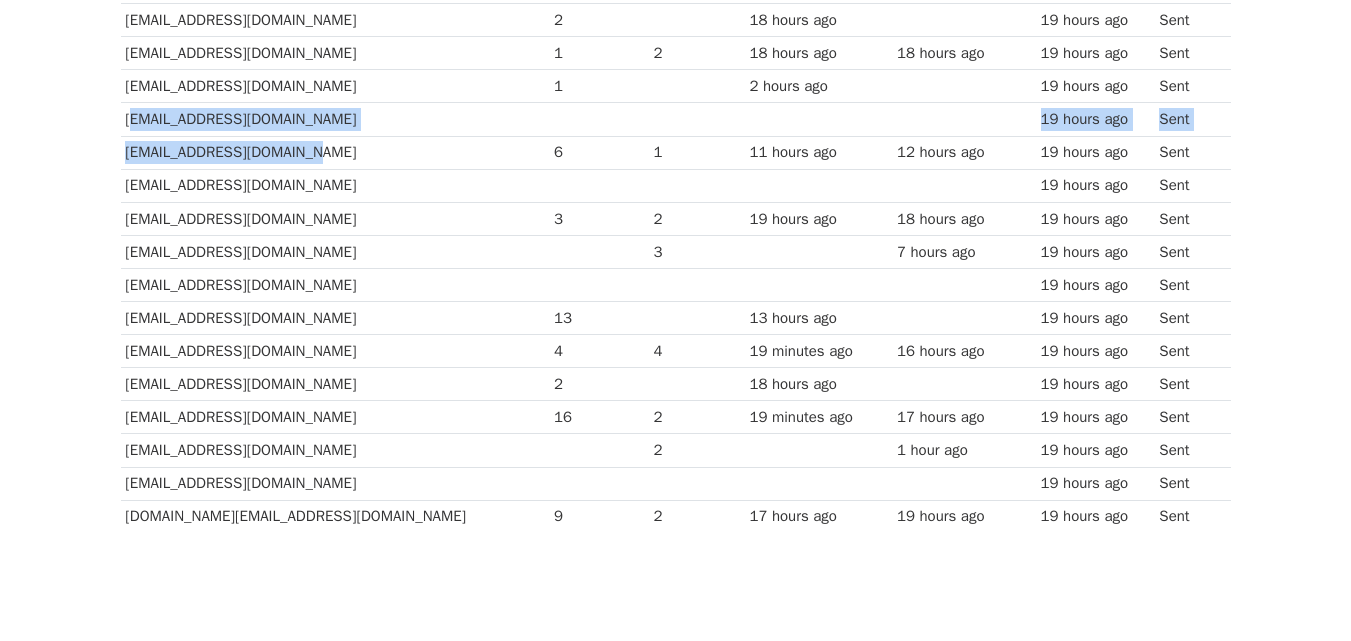 drag, startPoint x: 129, startPoint y: 127, endPoint x: 305, endPoint y: 140, distance: 176.47946 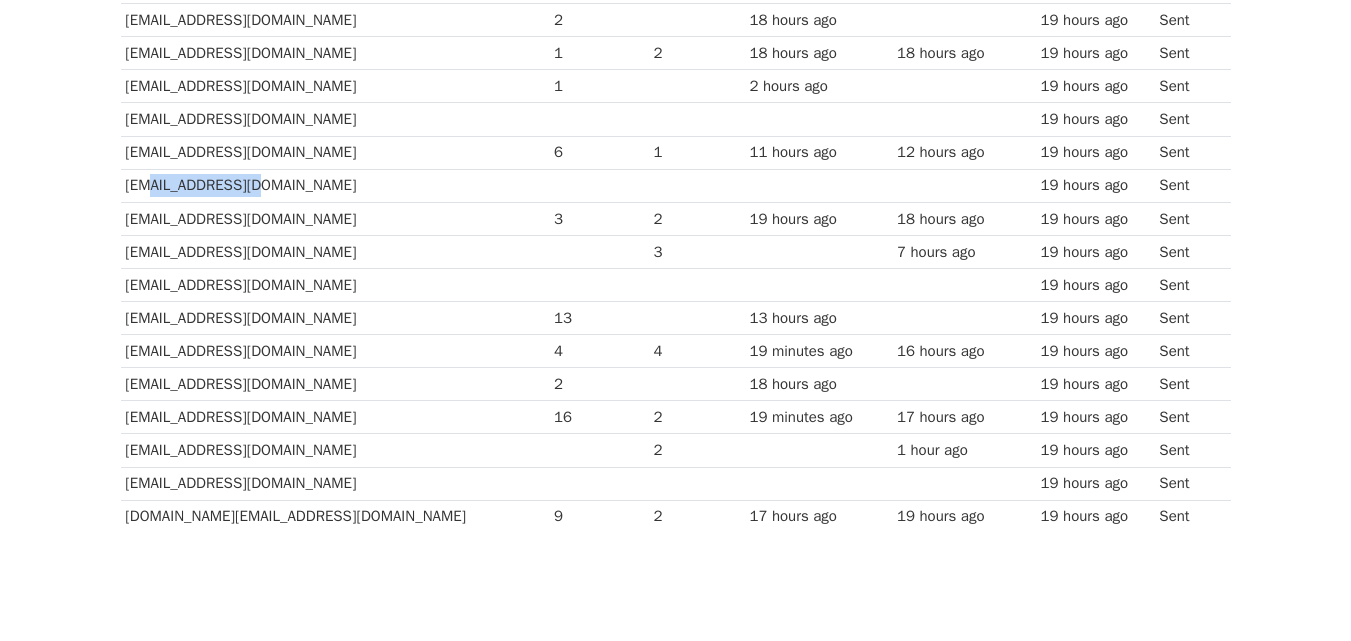 drag, startPoint x: 135, startPoint y: 185, endPoint x: 245, endPoint y: 189, distance: 110.0727 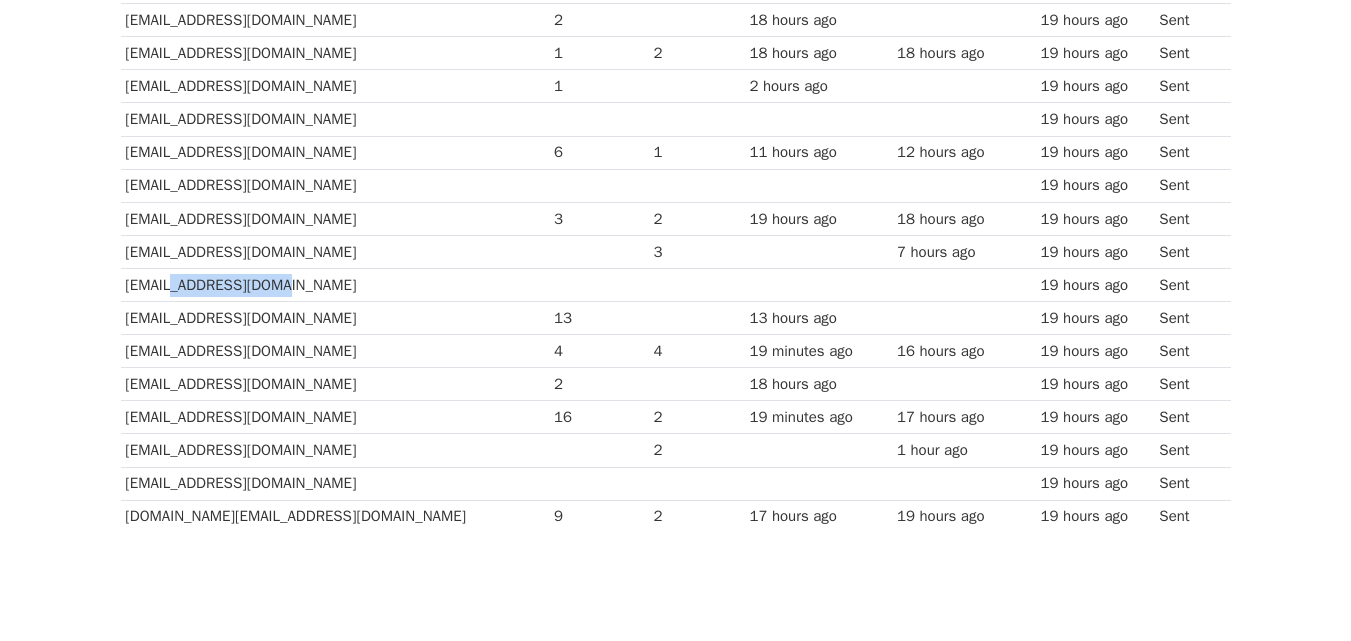 drag, startPoint x: 169, startPoint y: 278, endPoint x: 276, endPoint y: 282, distance: 107.07474 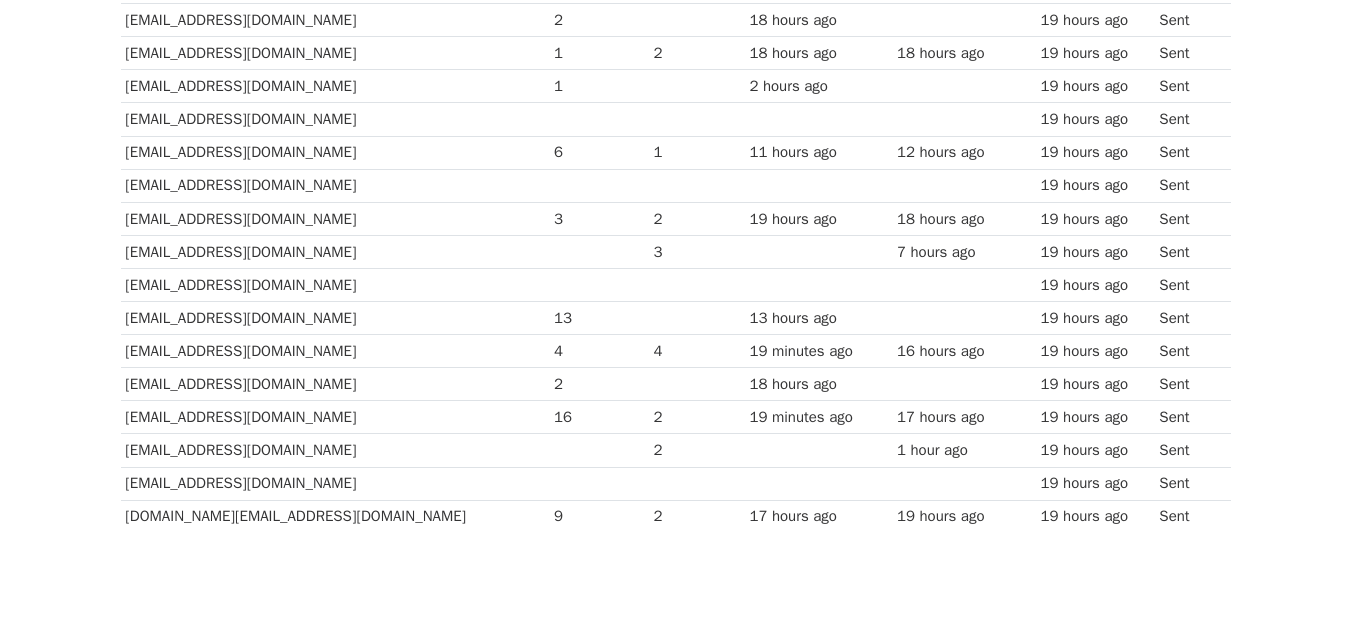 click on "hoangvv1057@gmail.com" at bounding box center (335, 284) 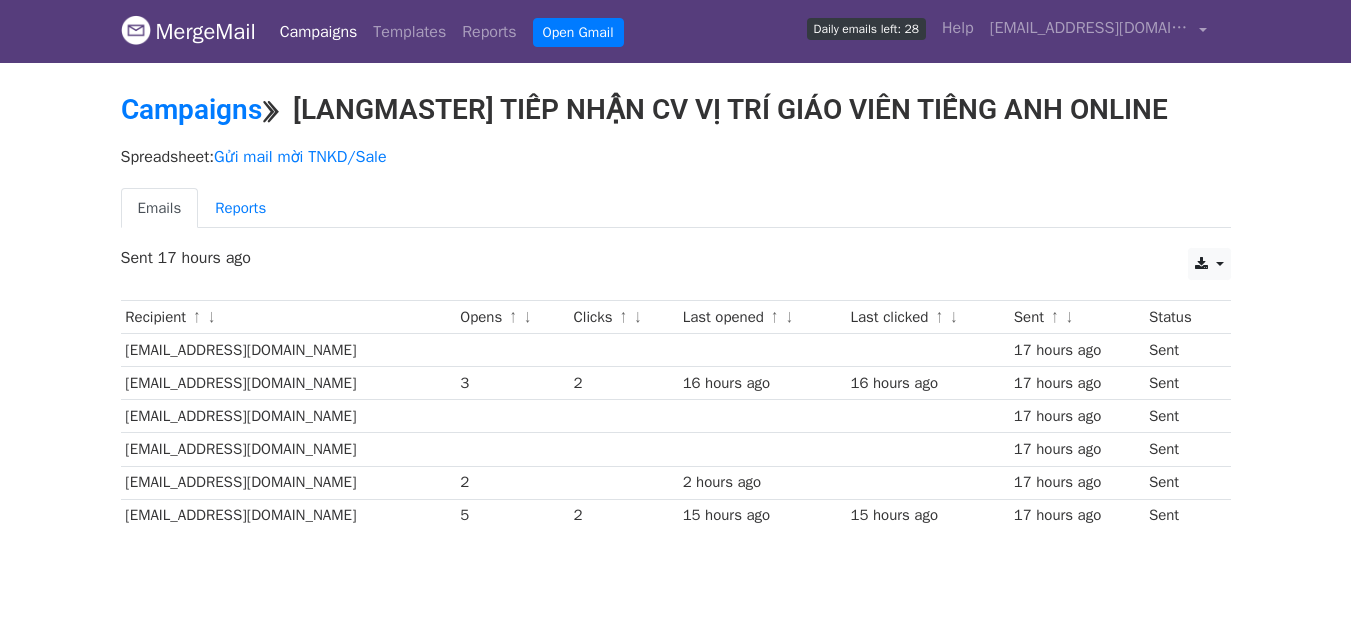 scroll, scrollTop: 0, scrollLeft: 0, axis: both 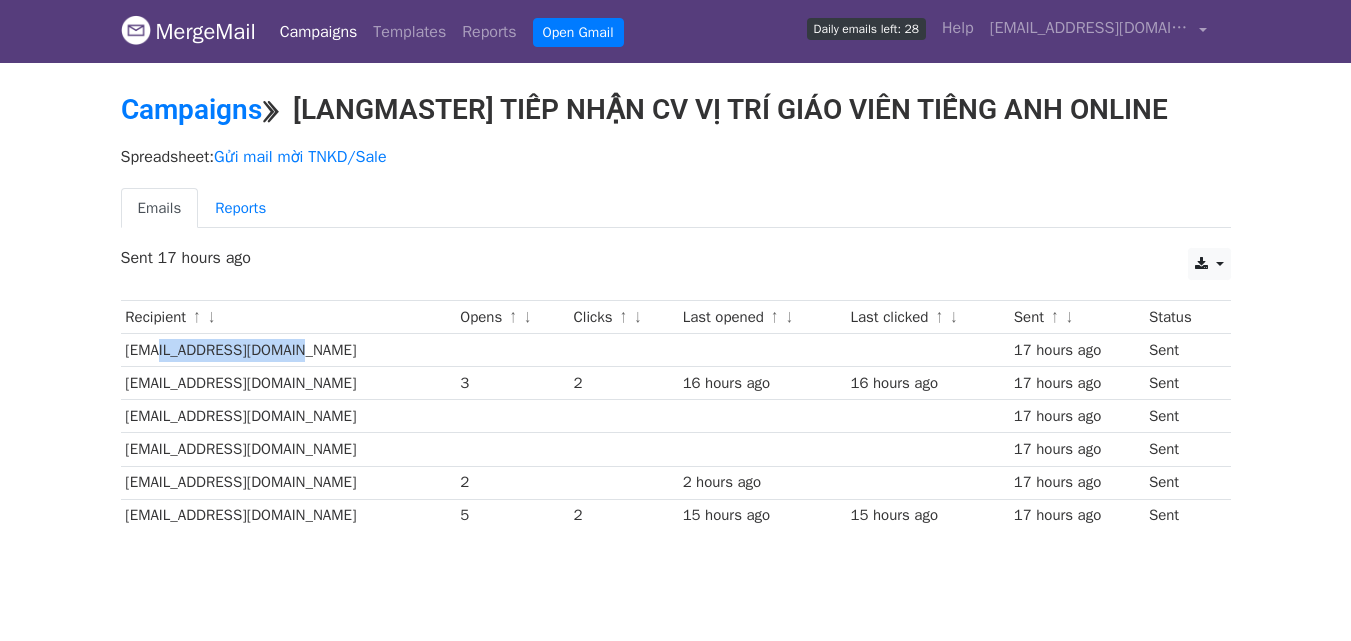 drag, startPoint x: 147, startPoint y: 348, endPoint x: 294, endPoint y: 354, distance: 147.12239 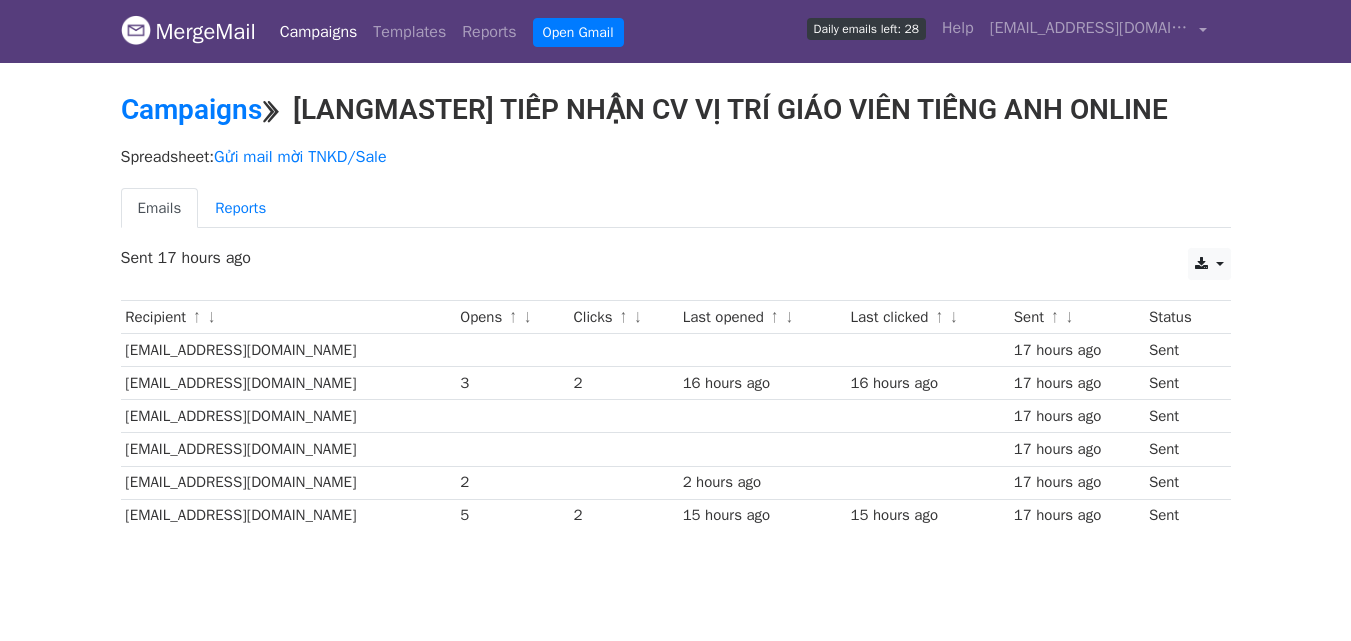 click on "dothithuhien1707@gmail.com" at bounding box center (288, 350) 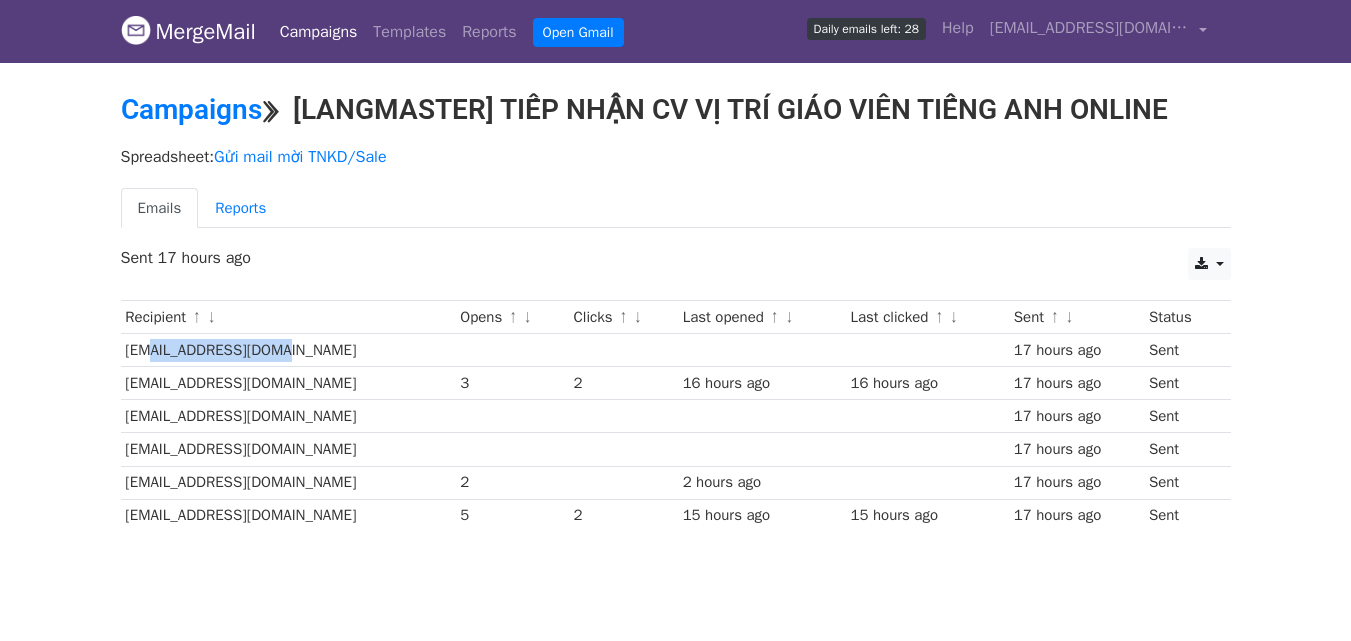 drag, startPoint x: 139, startPoint y: 349, endPoint x: 288, endPoint y: 359, distance: 149.33519 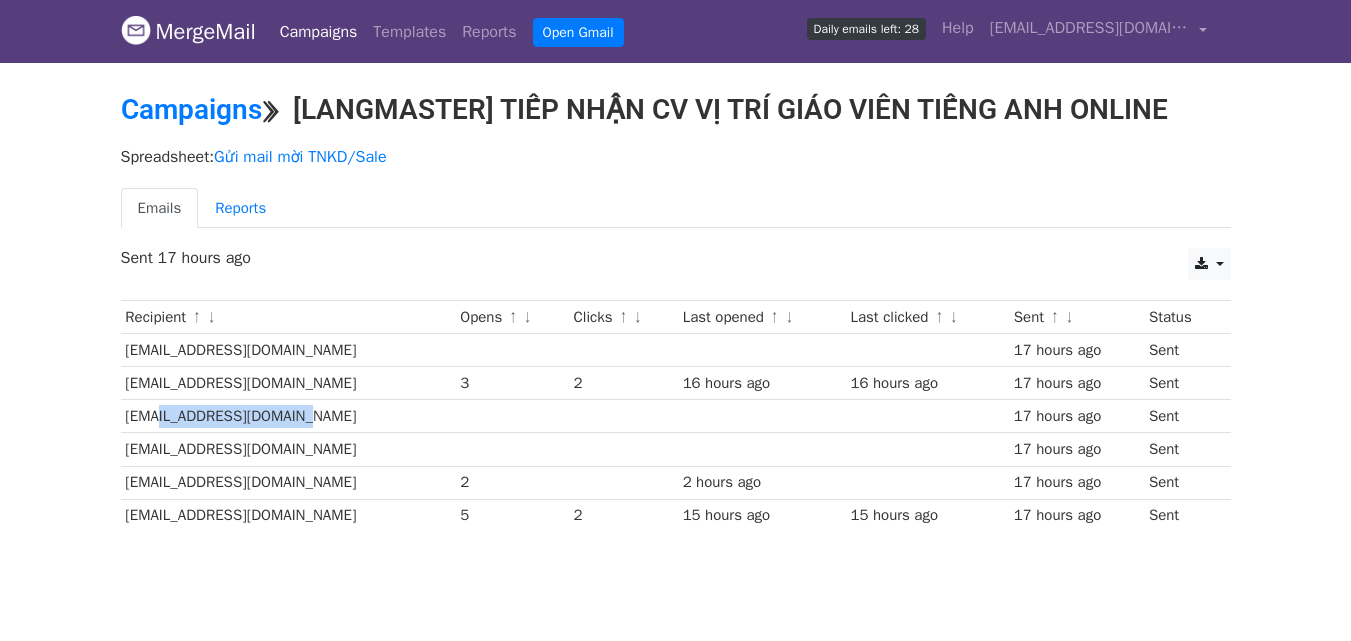 drag, startPoint x: 146, startPoint y: 414, endPoint x: 314, endPoint y: 440, distance: 170 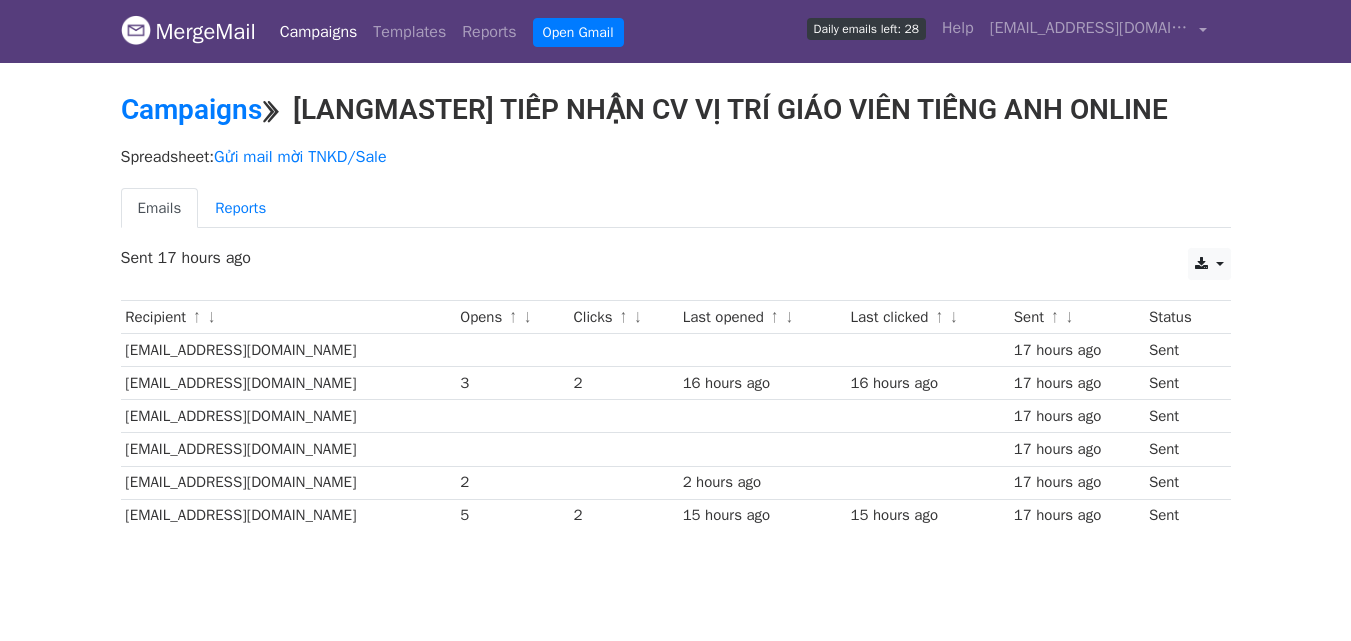 click on "nguyenngocnhauyen.1720@gmail.com" at bounding box center (288, 449) 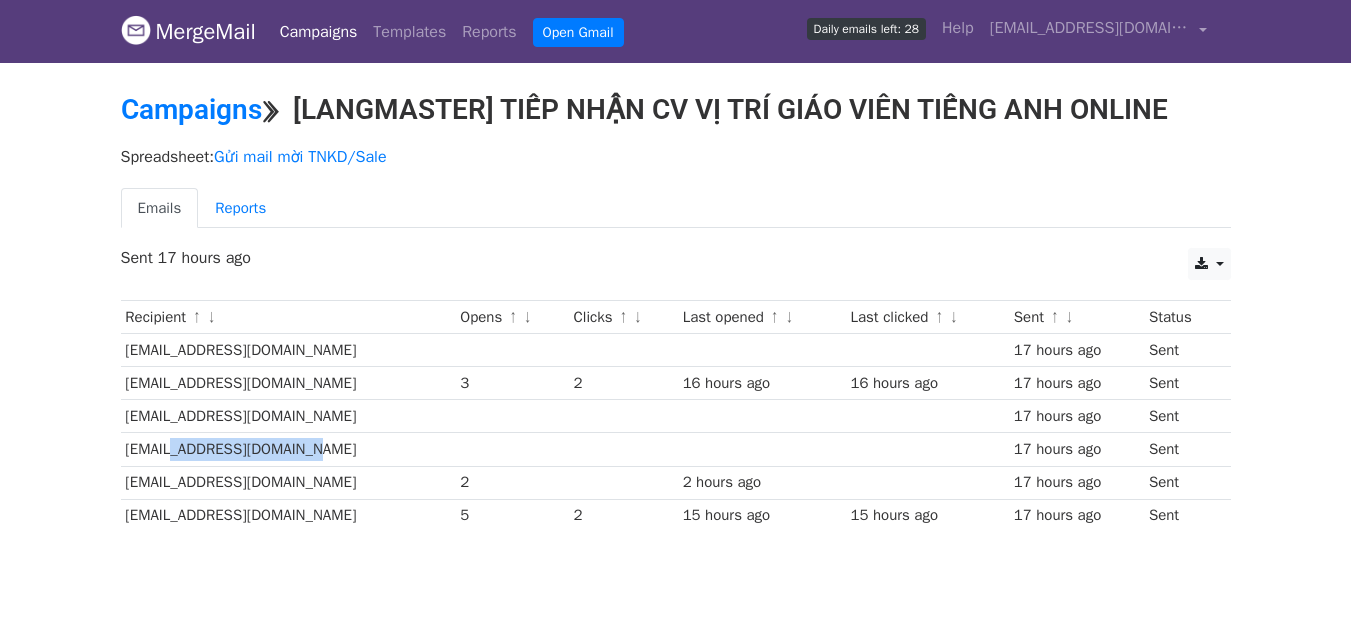 drag, startPoint x: 169, startPoint y: 452, endPoint x: 308, endPoint y: 454, distance: 139.01439 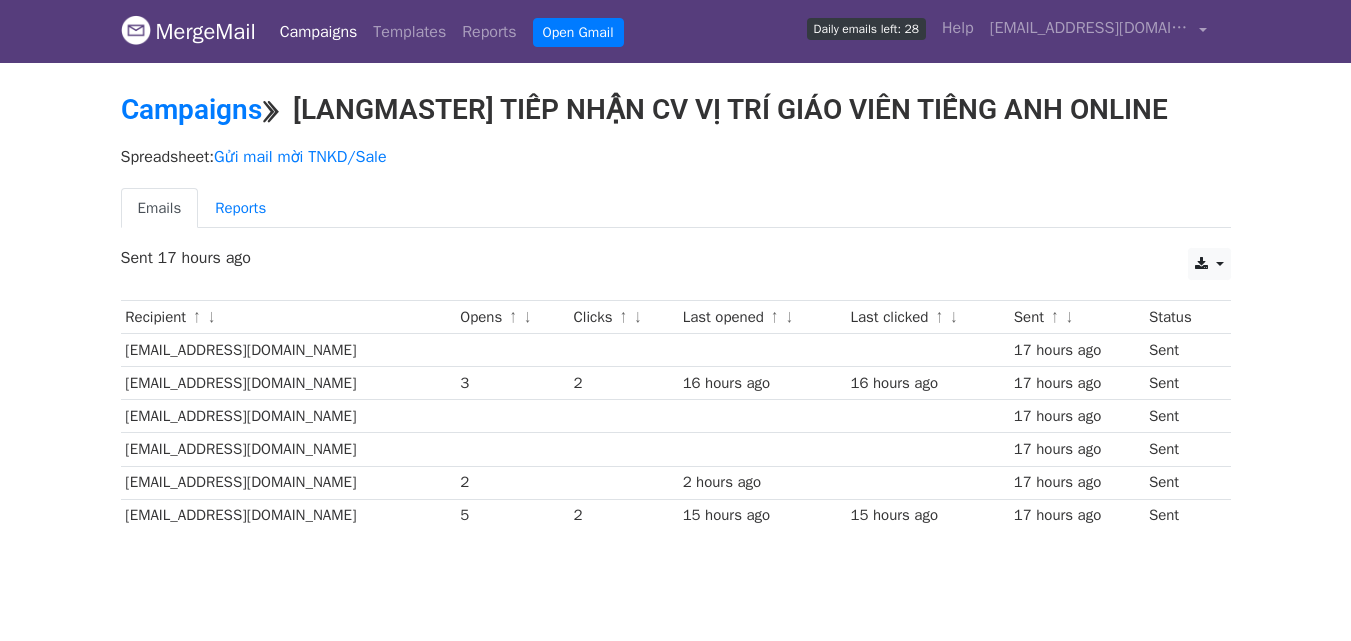 click on "nguyenngocnhauyen.1720@gmail.com" at bounding box center (288, 449) 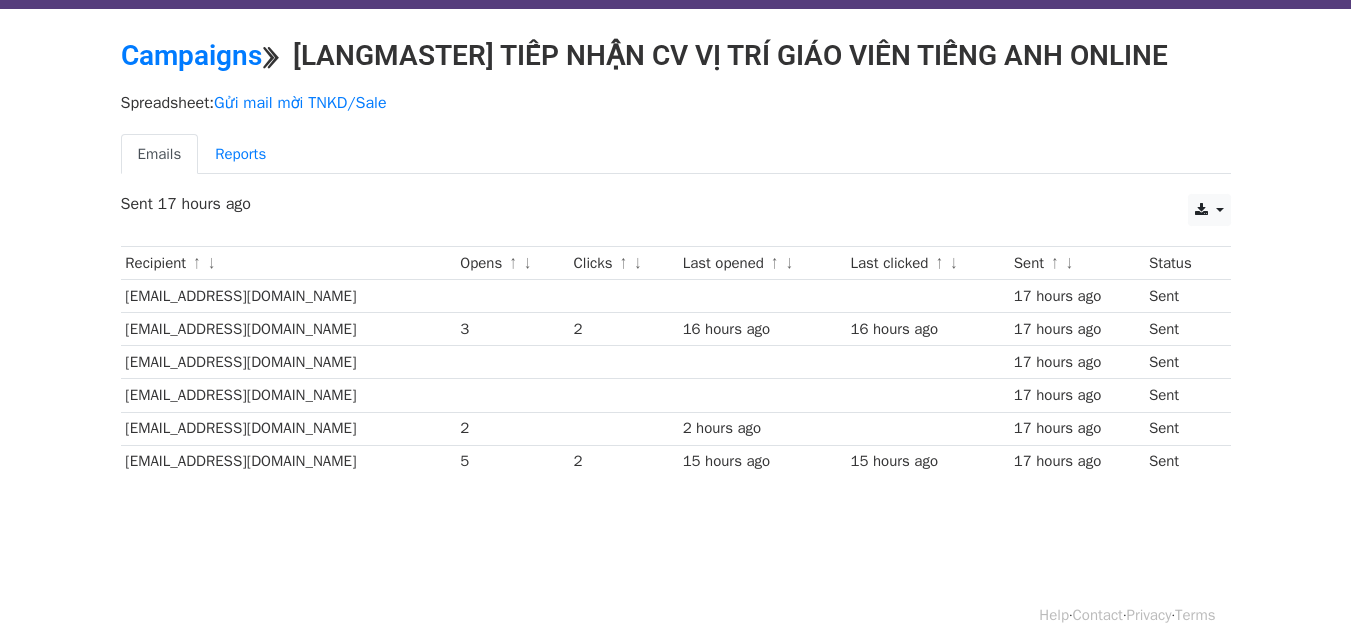 scroll, scrollTop: 68, scrollLeft: 0, axis: vertical 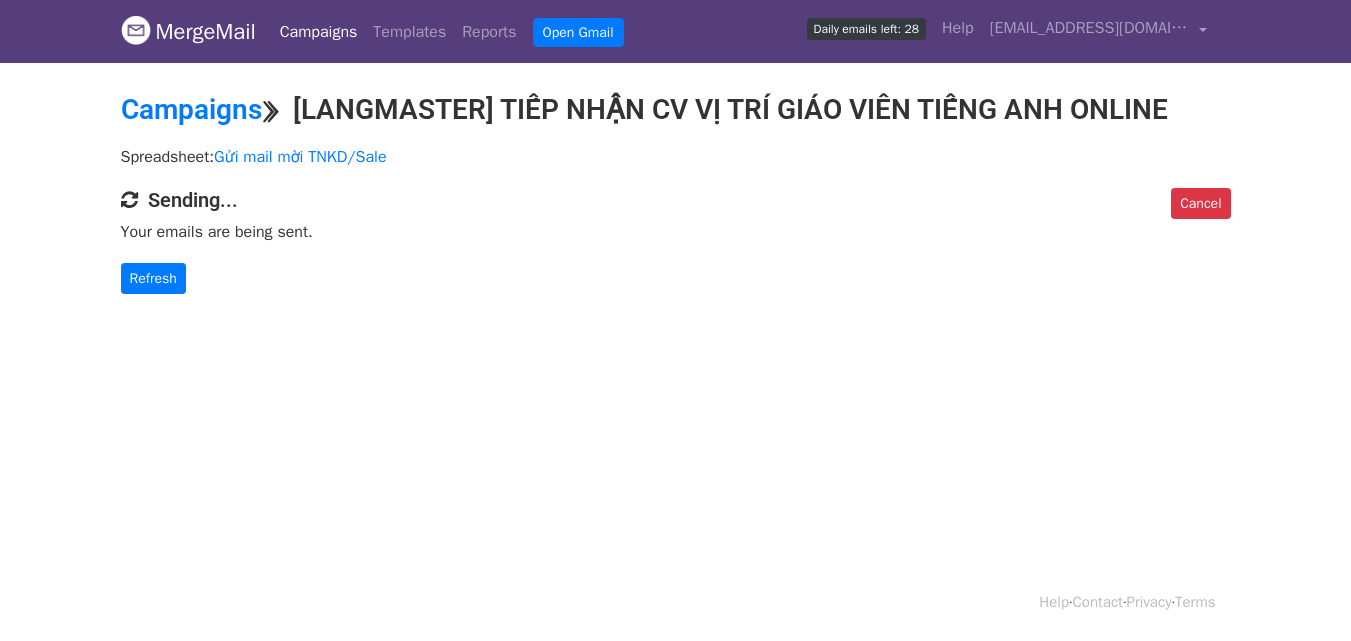 click on "MergeMail" at bounding box center [188, 32] 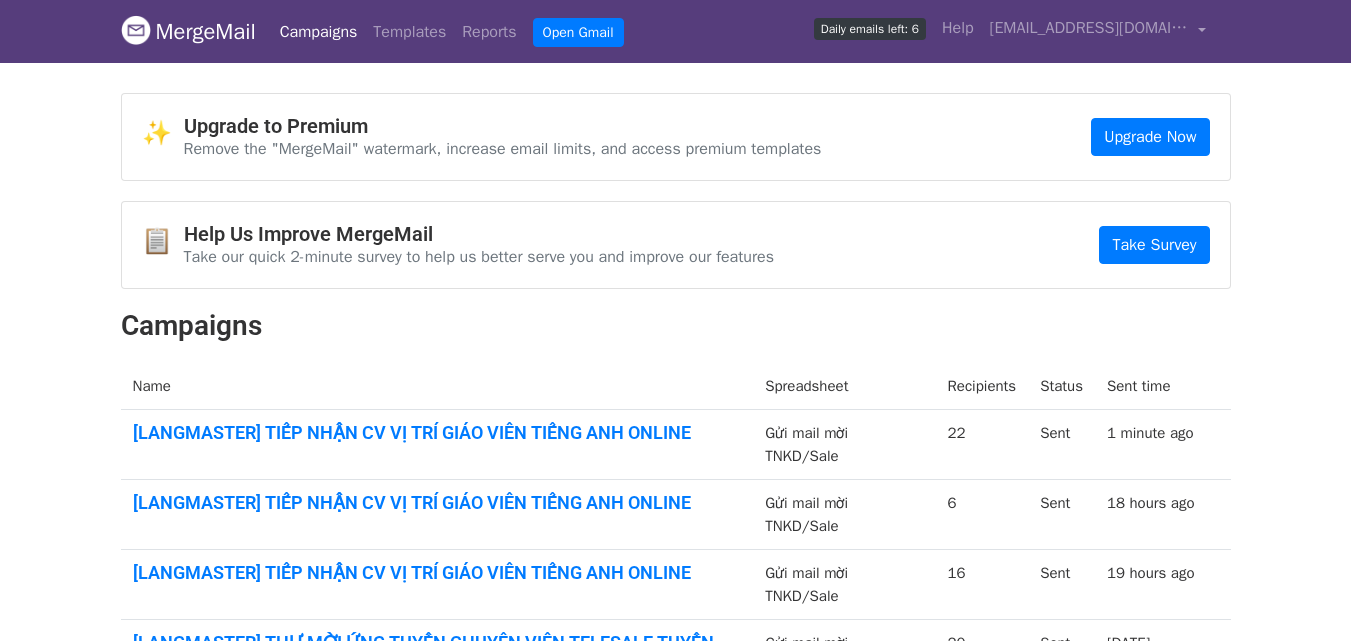 scroll, scrollTop: 0, scrollLeft: 0, axis: both 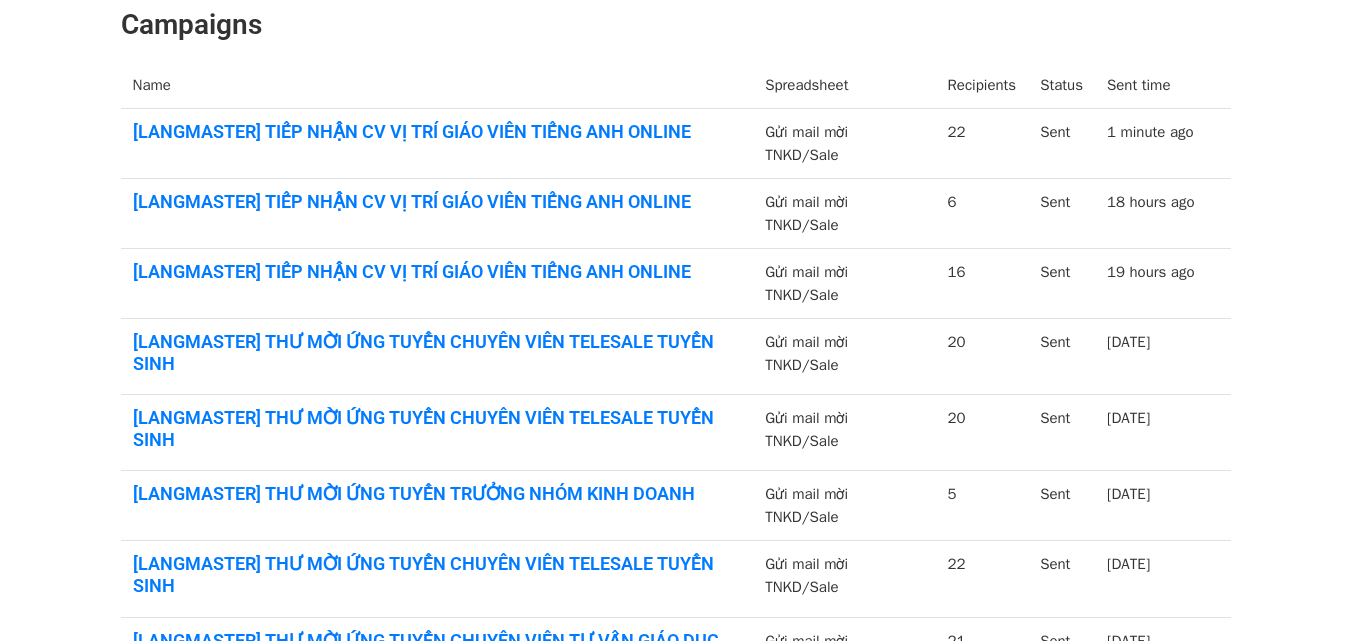 click on "[LANGMASTER] TIẾP NHẬN CV VỊ TRÍ GIÁO VIÊN TIẾNG ANH ONLINE" at bounding box center [437, 284] 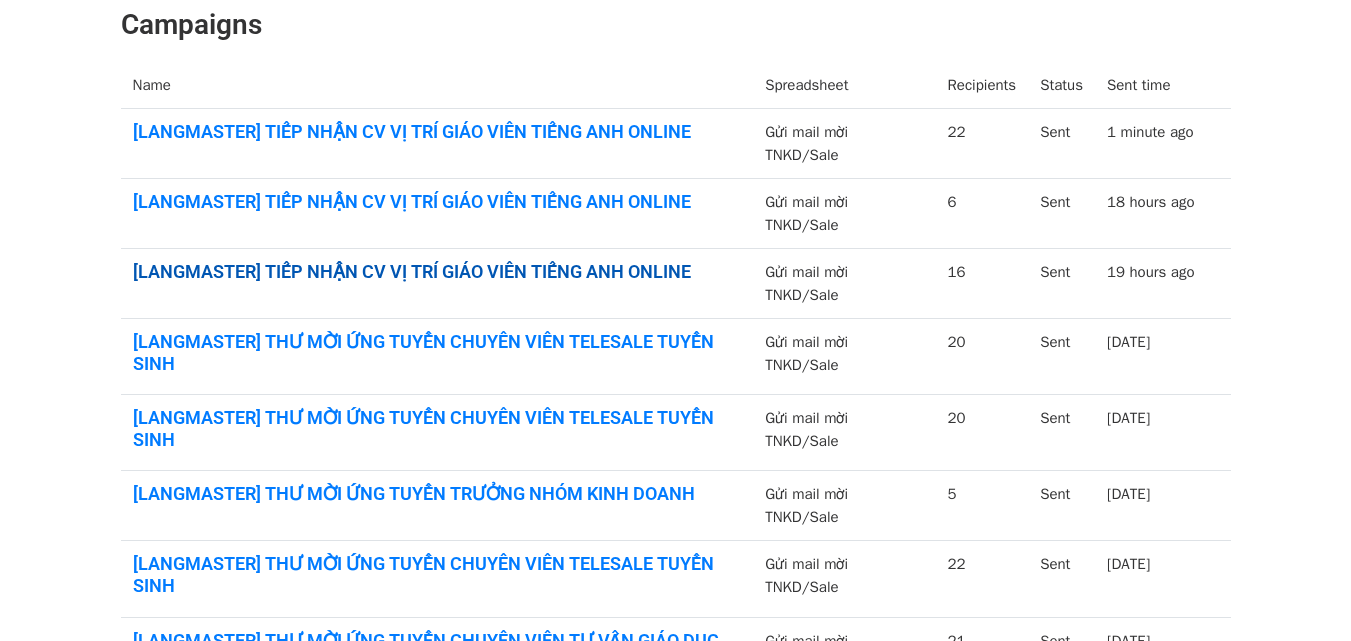 click on "[LANGMASTER] TIẾP NHẬN CV VỊ TRÍ GIÁO VIÊN TIẾNG ANH ONLINE" at bounding box center (437, 272) 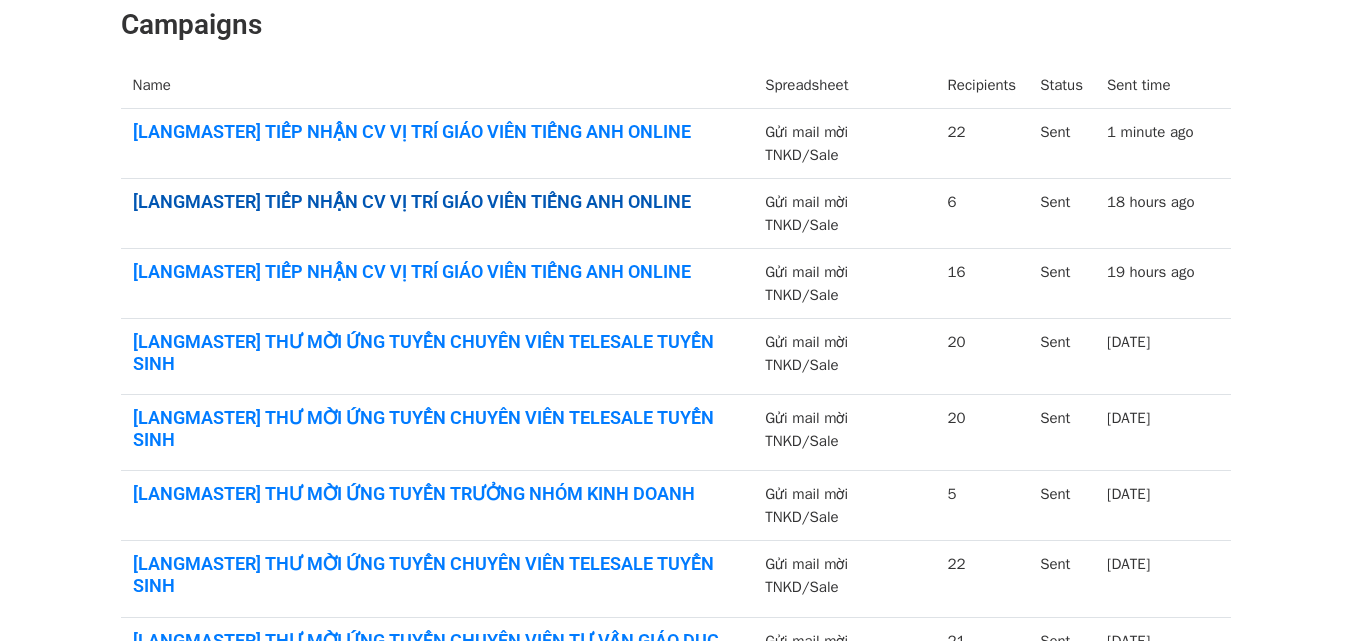 click on "[LANGMASTER] TIẾP NHẬN CV VỊ TRÍ GIÁO VIÊN TIẾNG ANH ONLINE" at bounding box center [437, 202] 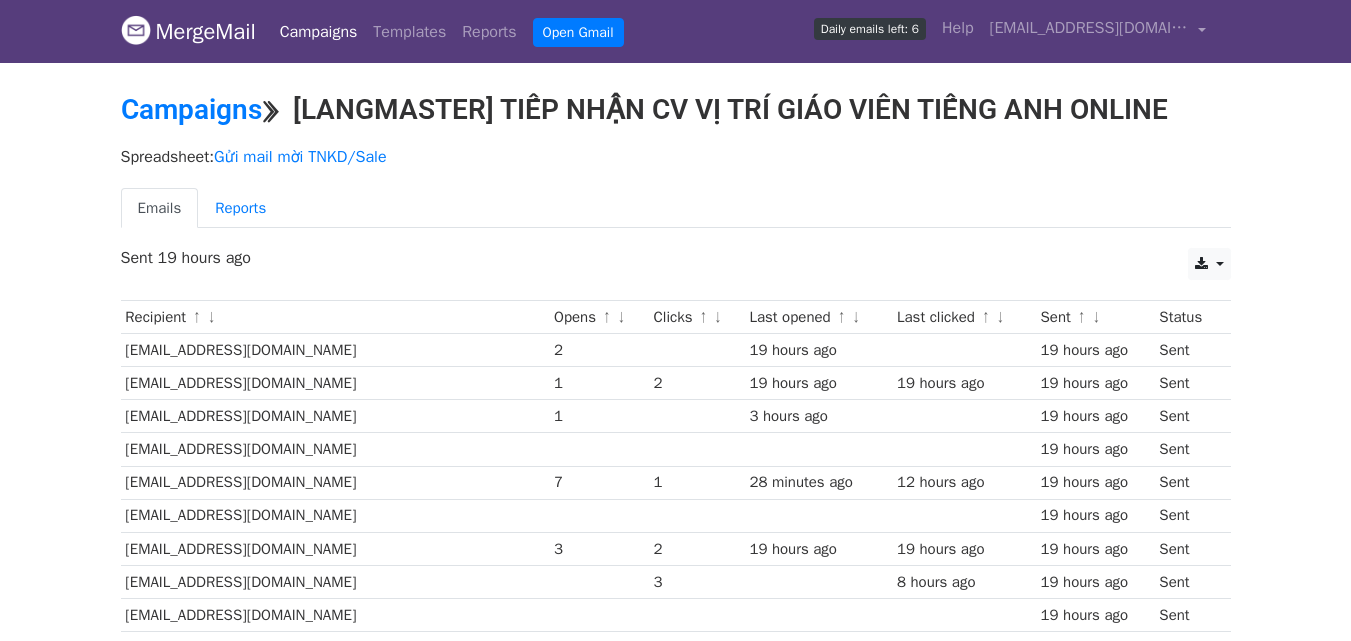 scroll, scrollTop: 0, scrollLeft: 0, axis: both 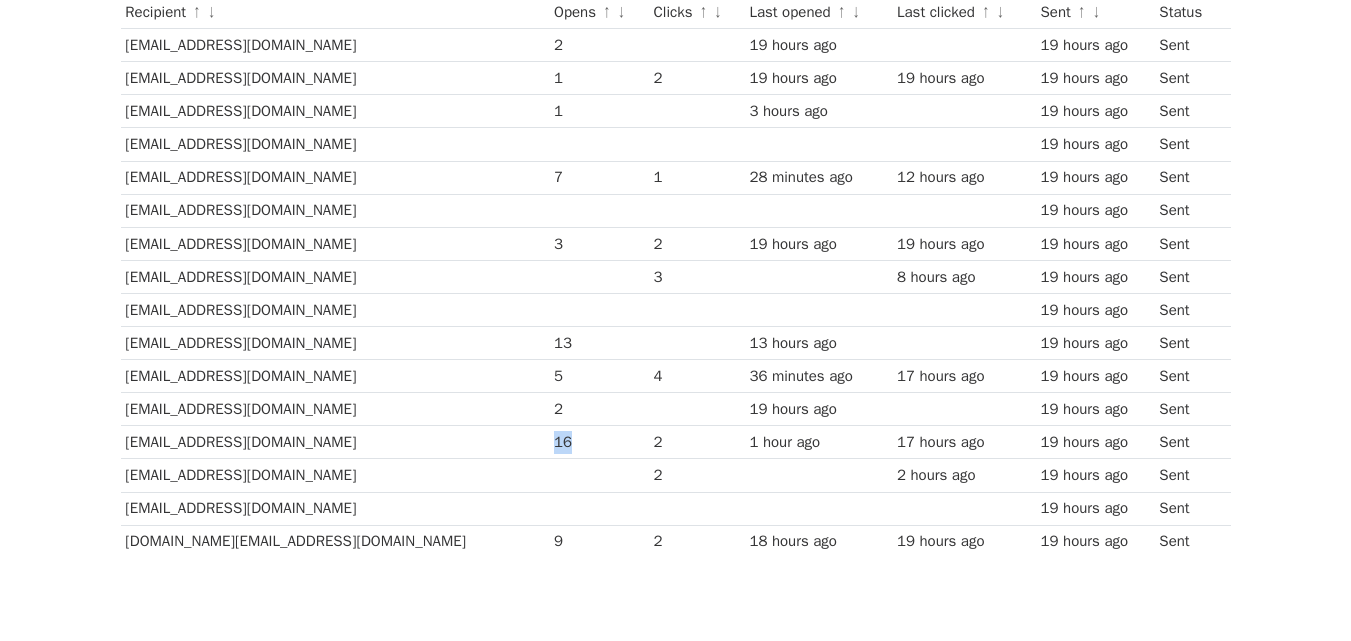 drag, startPoint x: 489, startPoint y: 438, endPoint x: 529, endPoint y: 447, distance: 41 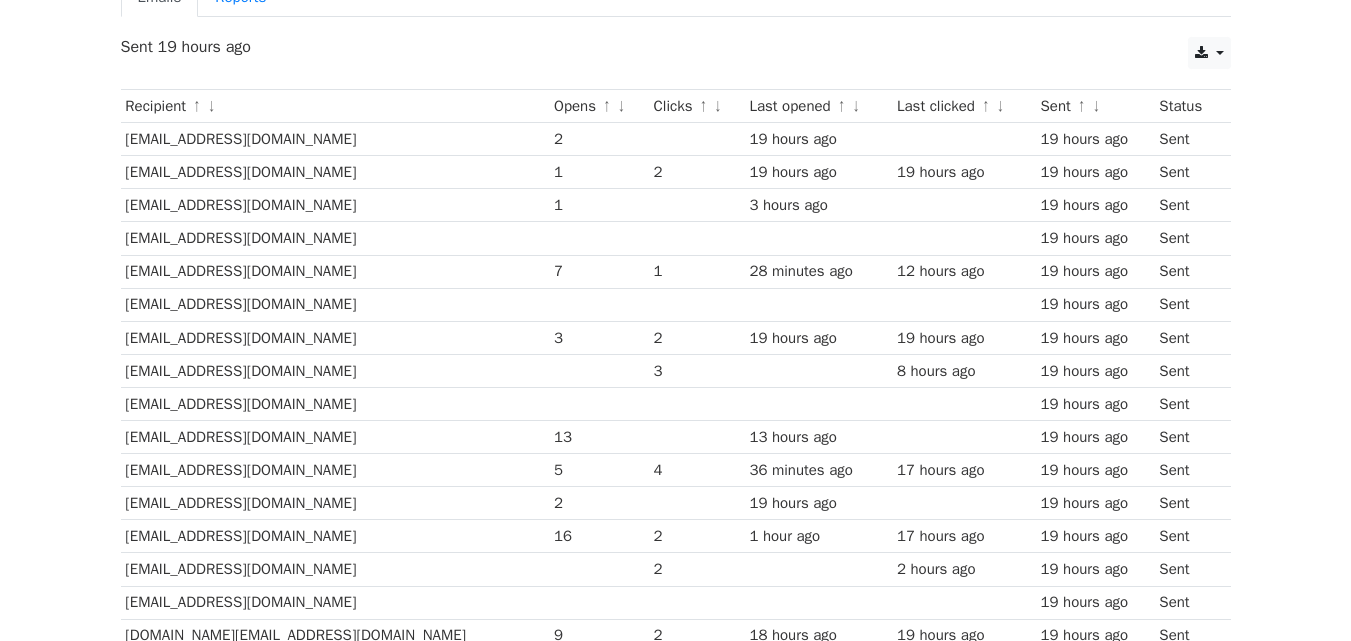 scroll, scrollTop: 225, scrollLeft: 0, axis: vertical 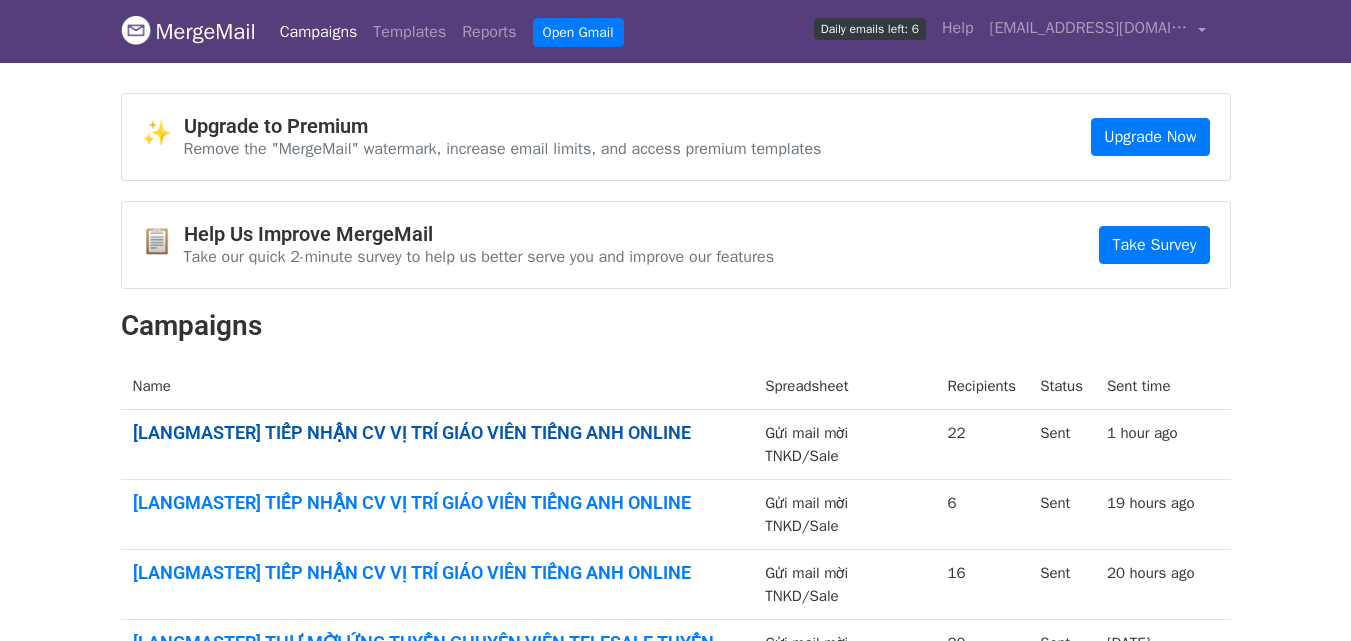 click on "[LANGMASTER] TIẾP NHẬN CV VỊ TRÍ GIÁO VIÊN TIẾNG ANH ONLINE" at bounding box center [437, 433] 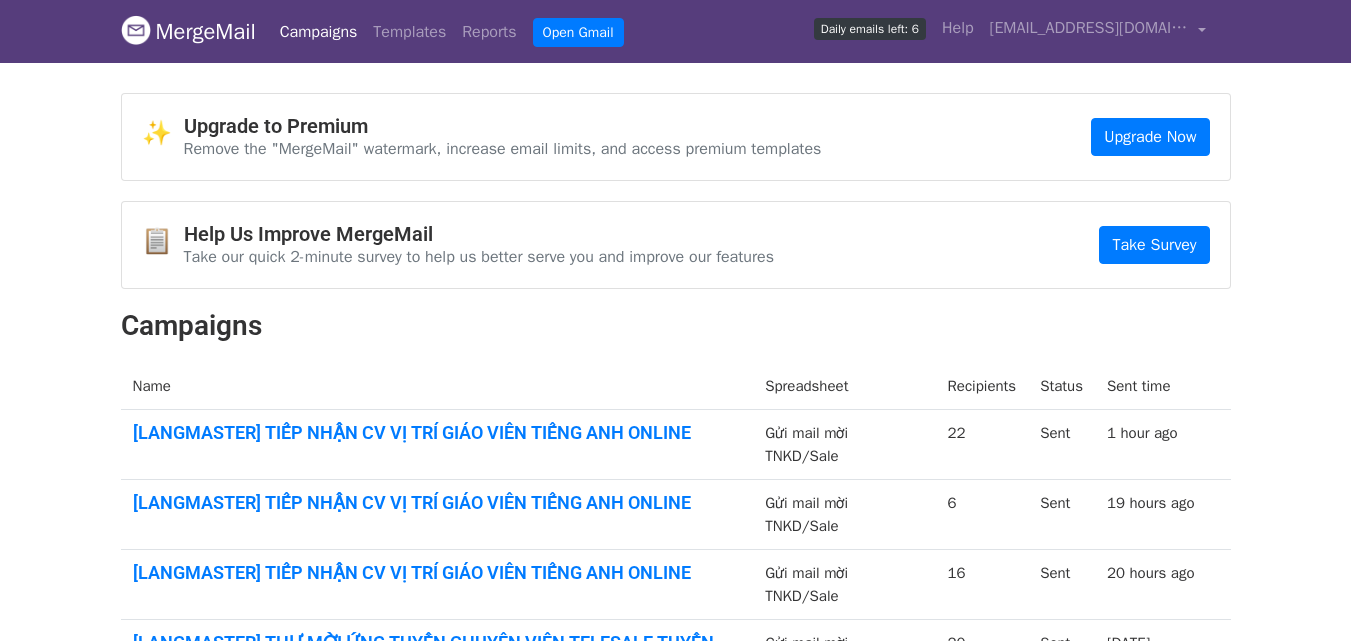 scroll, scrollTop: 105, scrollLeft: 0, axis: vertical 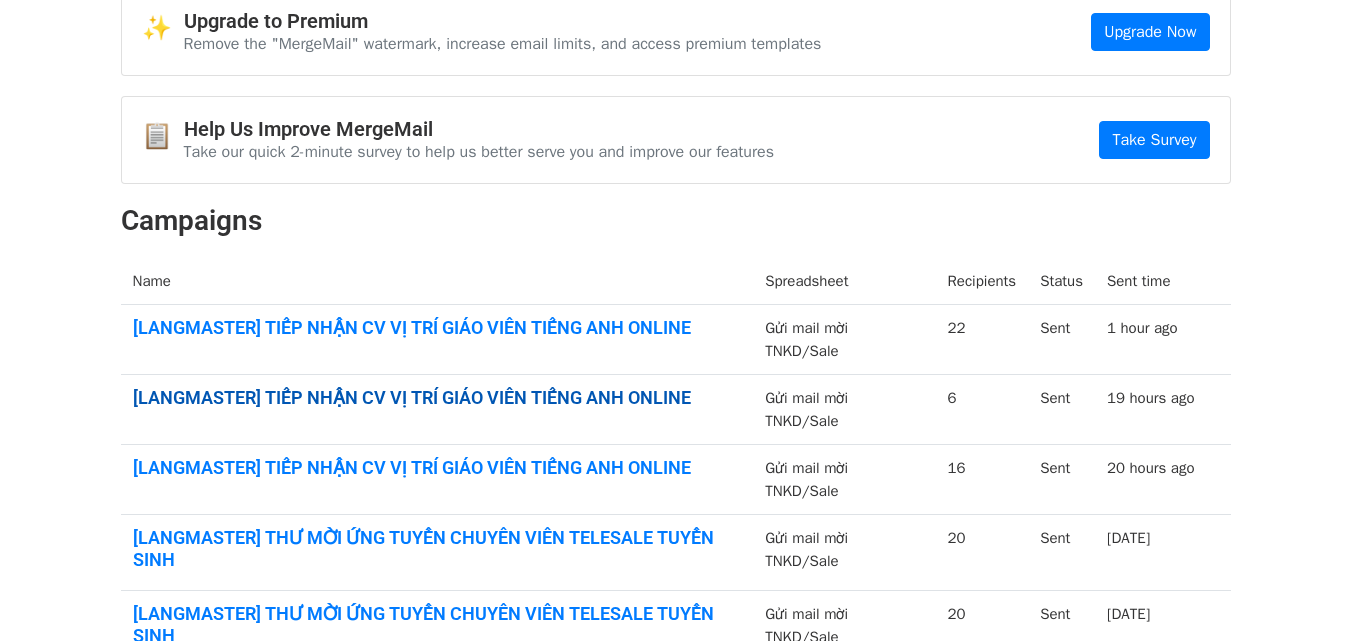 click on "[LANGMASTER] TIẾP NHẬN CV VỊ TRÍ GIÁO VIÊN TIẾNG ANH ONLINE" at bounding box center (437, 398) 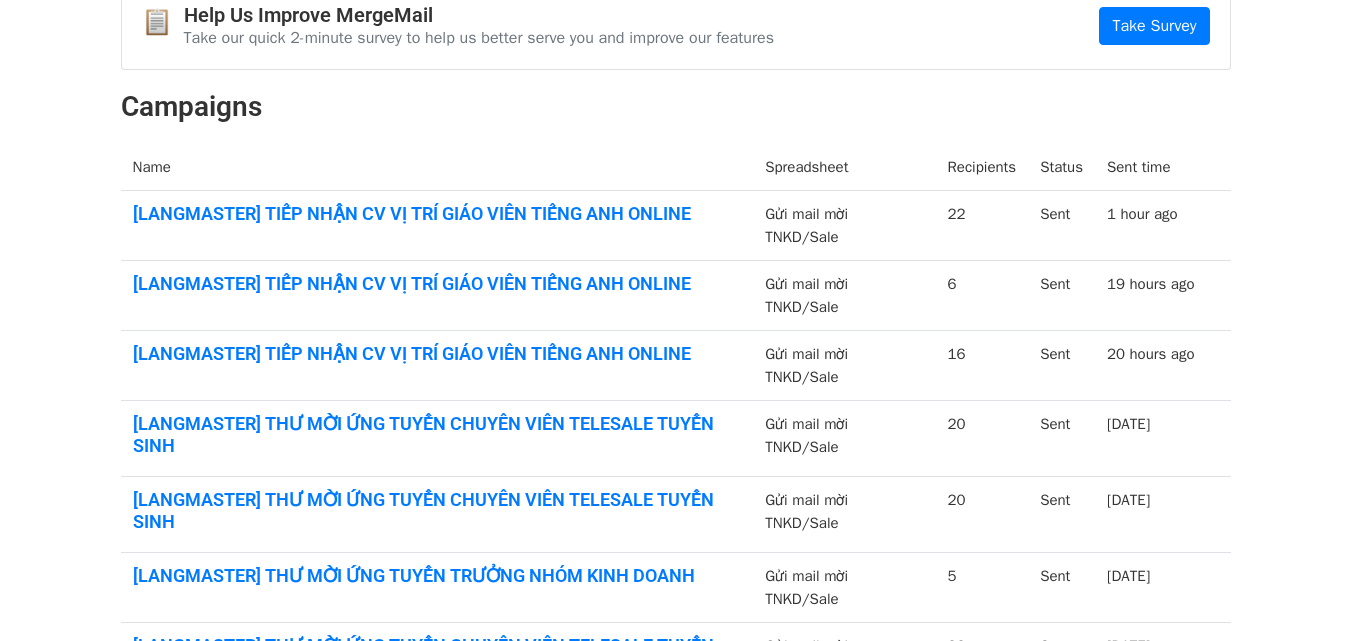 scroll, scrollTop: 220, scrollLeft: 0, axis: vertical 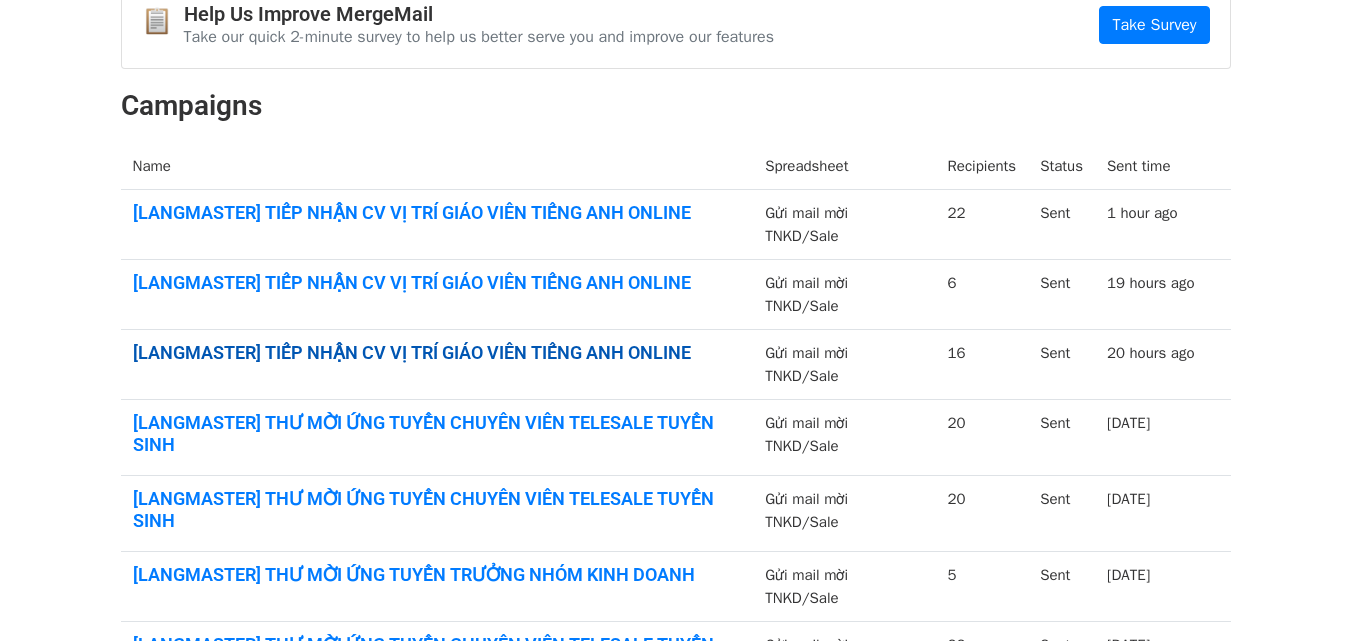 click on "[LANGMASTER] TIẾP NHẬN CV VỊ TRÍ GIÁO VIÊN TIẾNG ANH ONLINE" at bounding box center [437, 353] 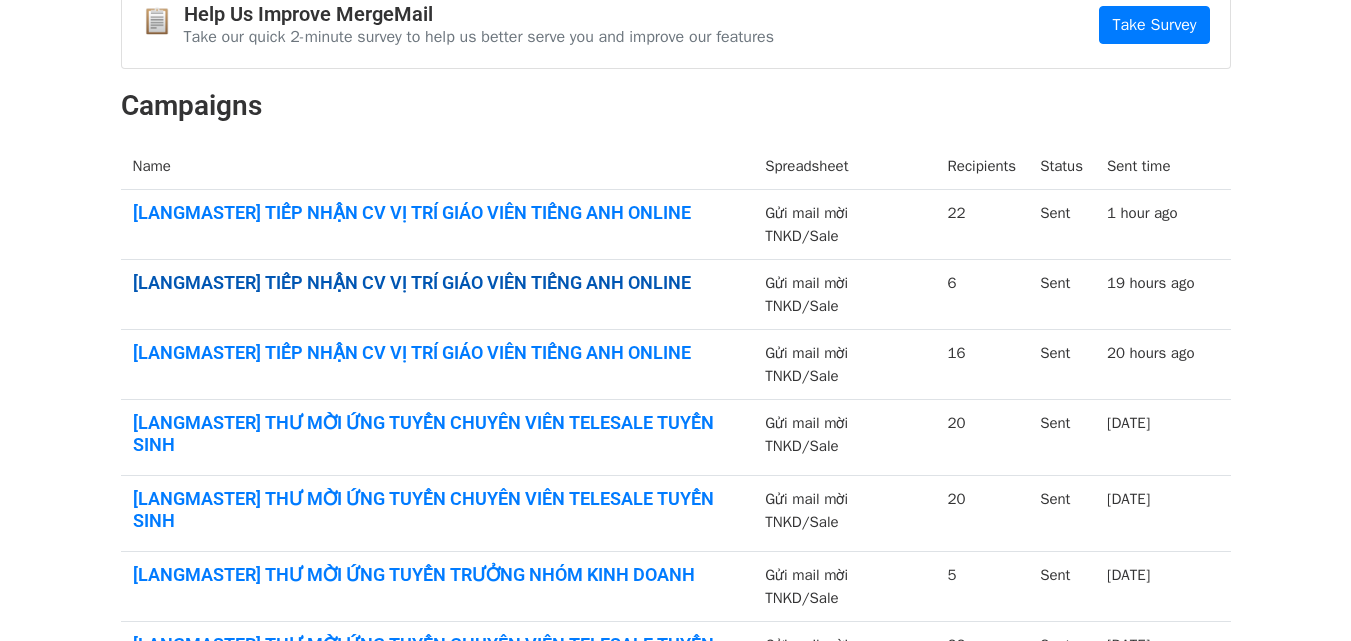 click on "[LANGMASTER] TIẾP NHẬN CV VỊ TRÍ GIÁO VIÊN TIẾNG ANH ONLINE" at bounding box center (437, 283) 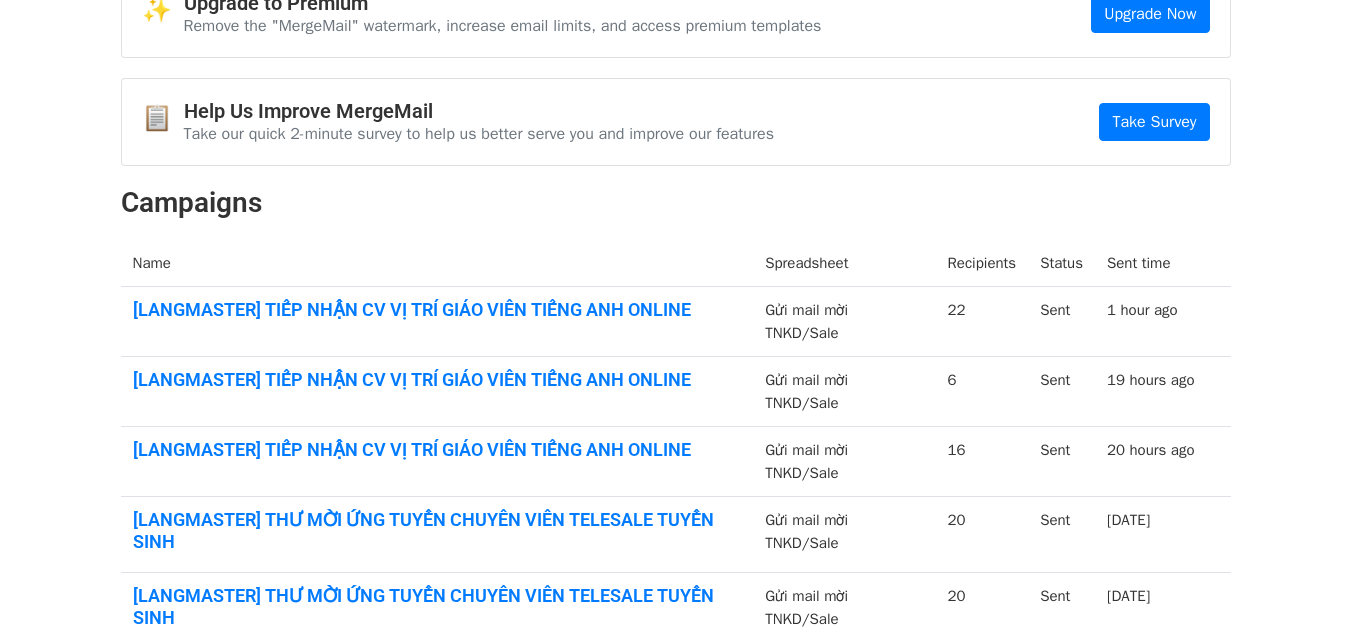 scroll, scrollTop: 120, scrollLeft: 0, axis: vertical 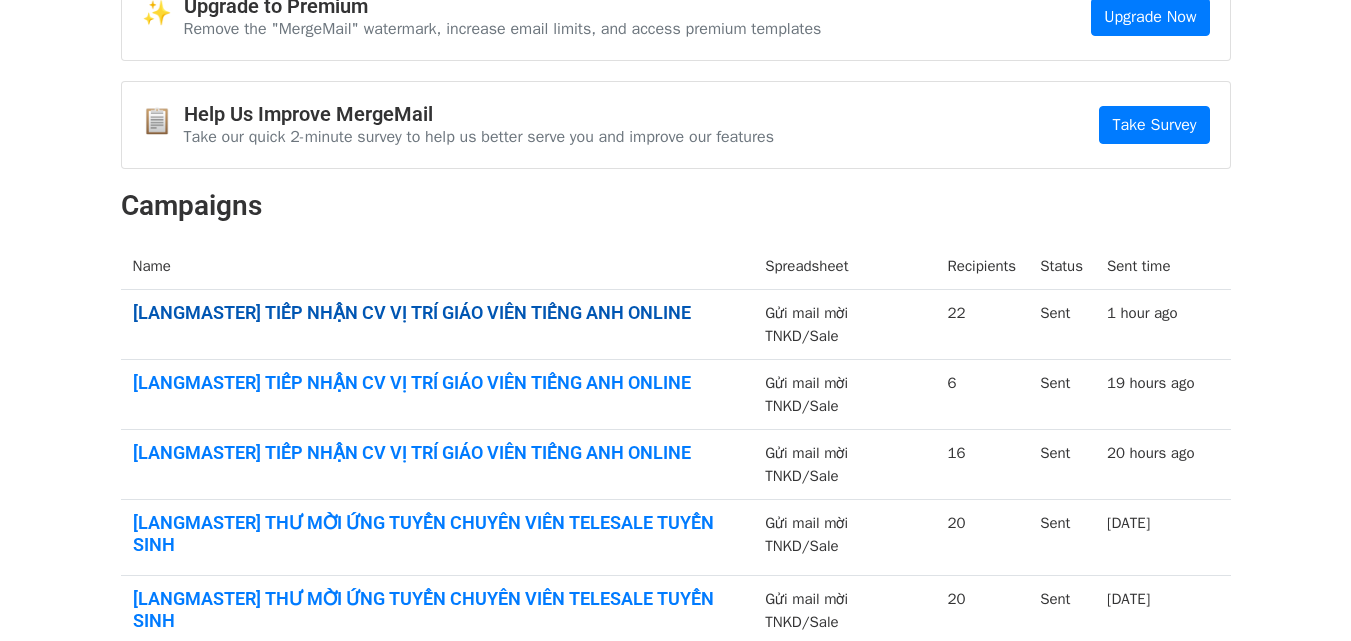 click on "[LANGMASTER] TIẾP NHẬN CV VỊ TRÍ GIÁO VIÊN TIẾNG ANH ONLINE" at bounding box center (437, 313) 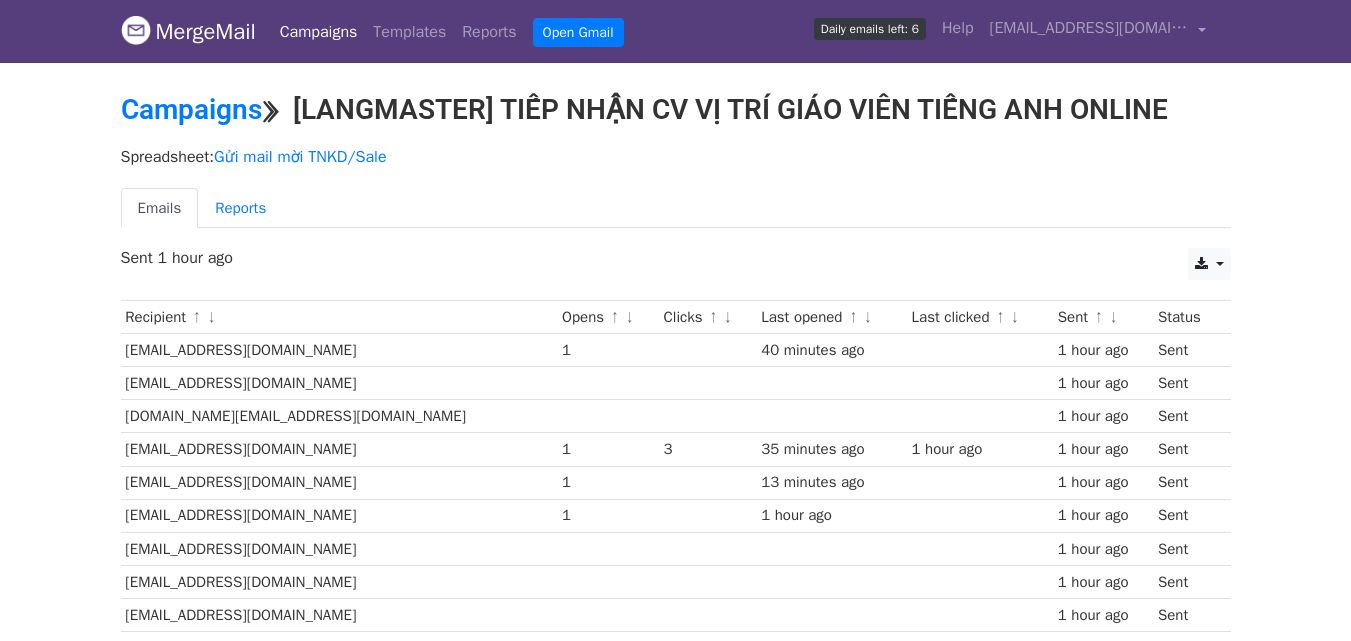 scroll, scrollTop: 0, scrollLeft: 0, axis: both 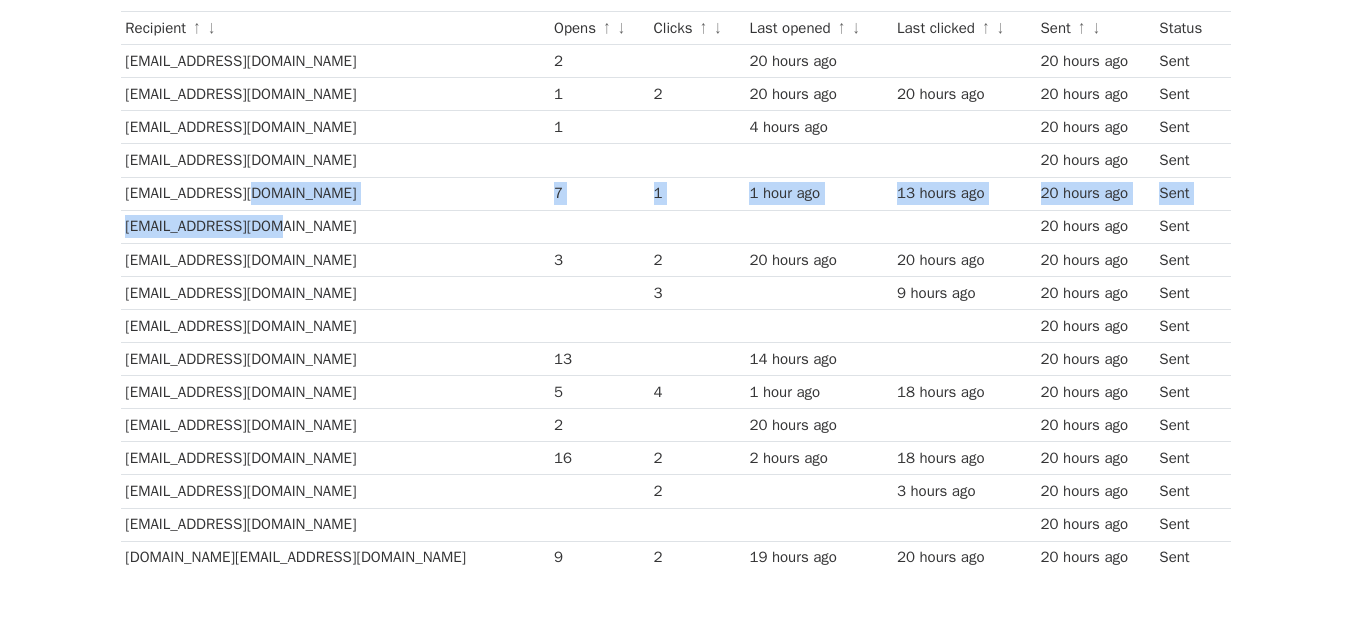 drag, startPoint x: 242, startPoint y: 202, endPoint x: 352, endPoint y: 218, distance: 111.15755 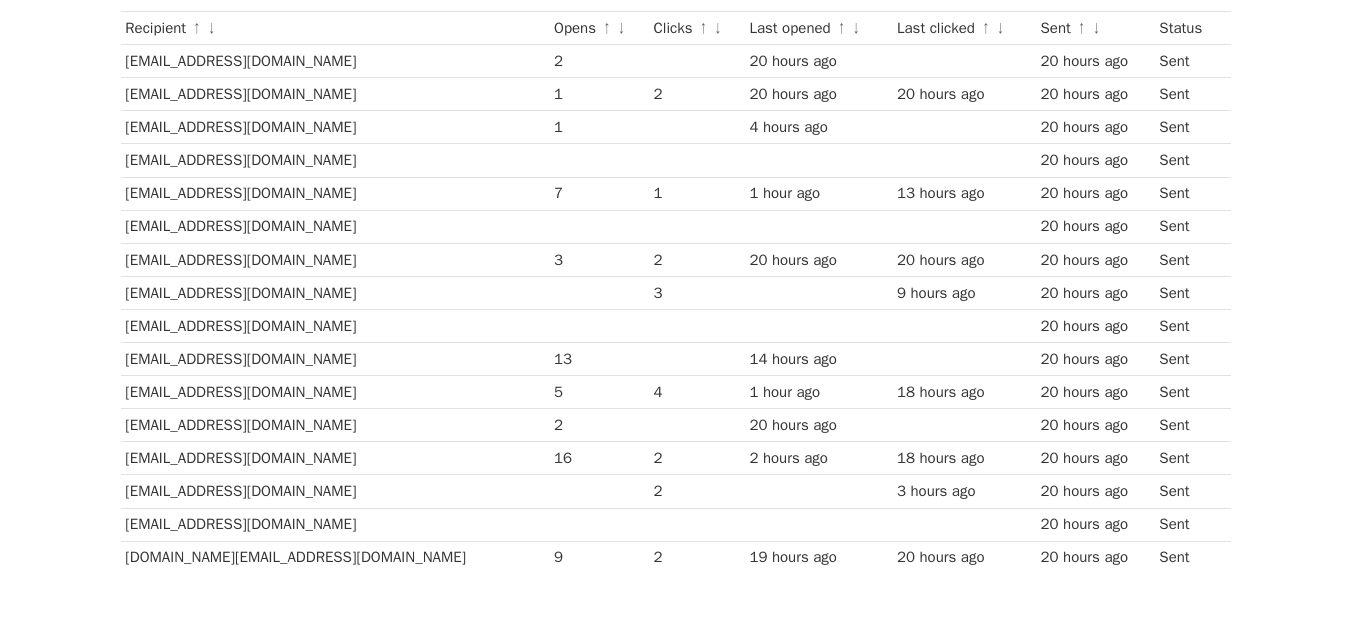 click on "nghia3301@gmail.com" at bounding box center (335, 359) 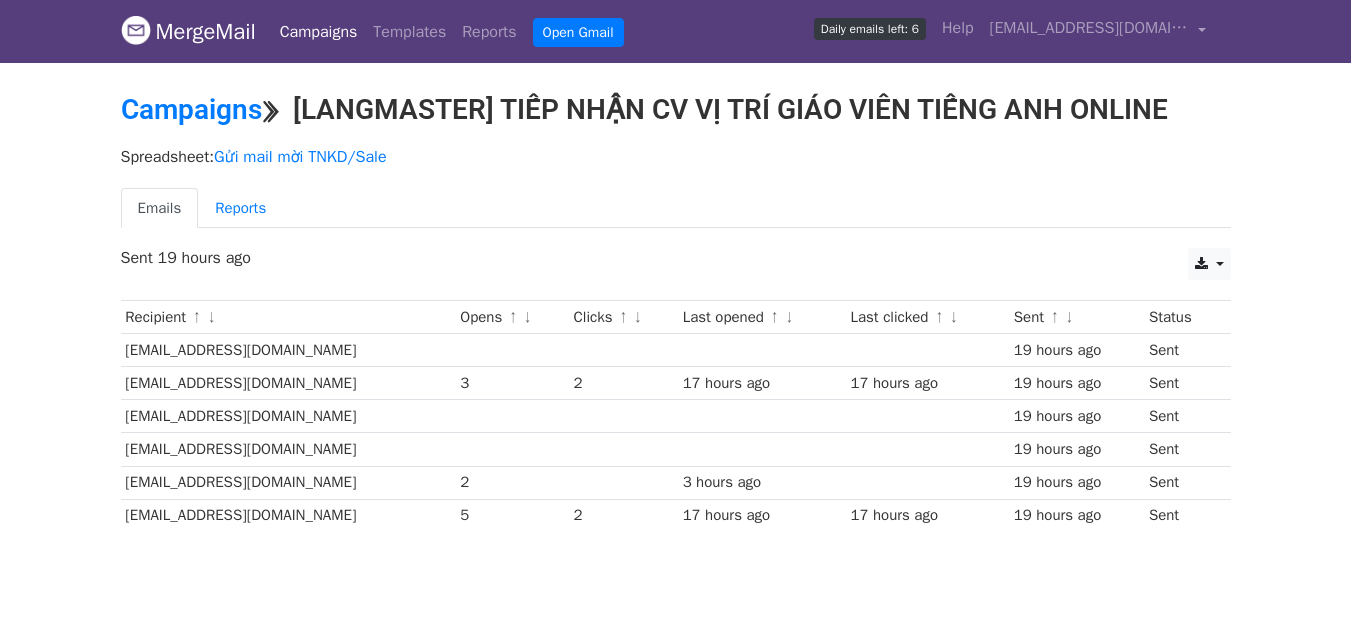 scroll, scrollTop: 0, scrollLeft: 0, axis: both 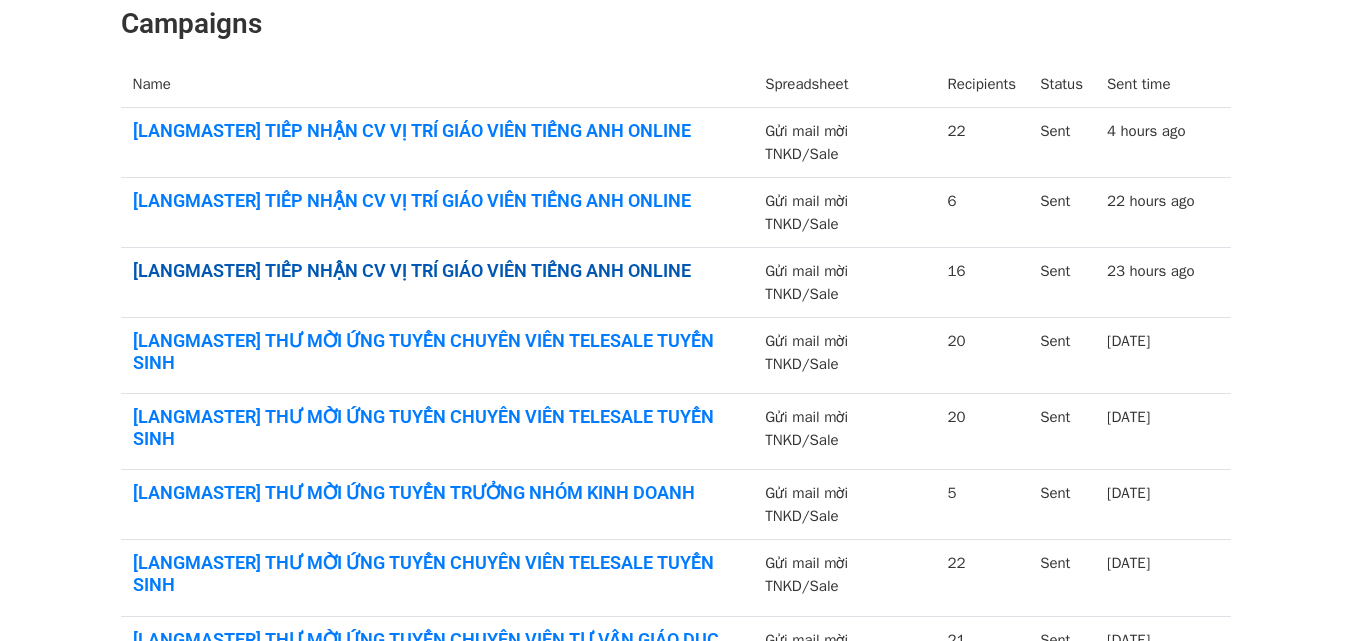 click on "[LANGMASTER] TIẾP NHẬN CV VỊ TRÍ GIÁO VIÊN TIẾNG ANH ONLINE" at bounding box center [437, 271] 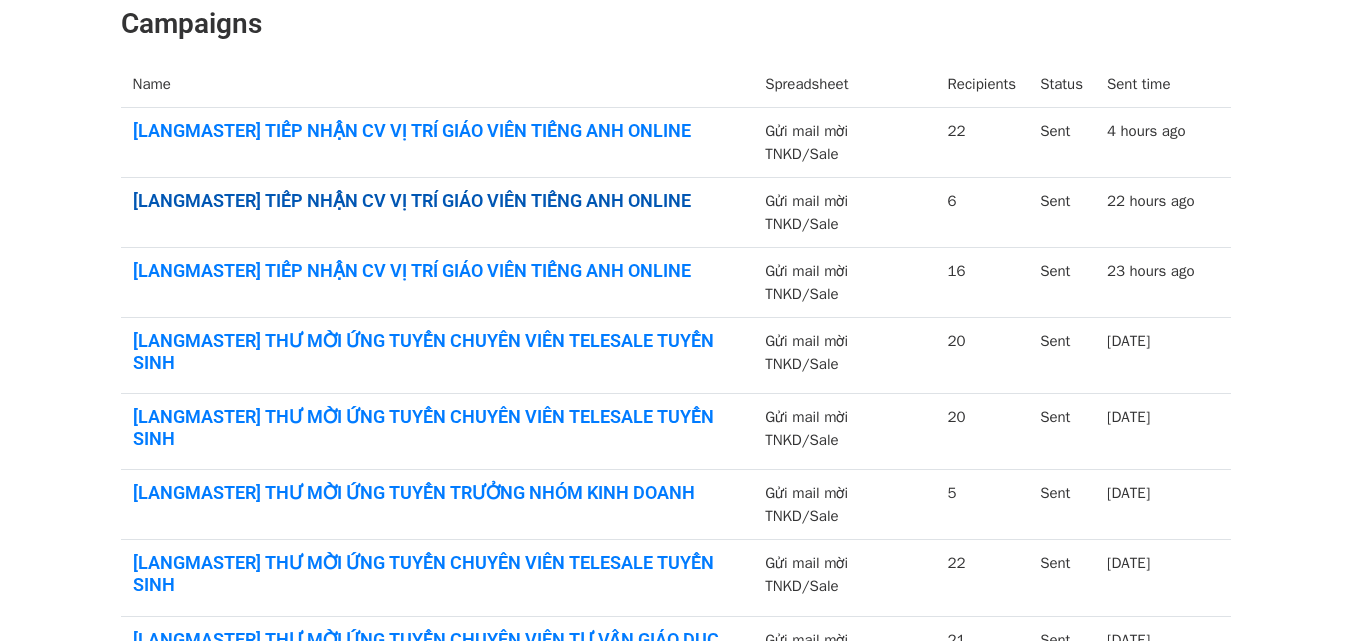 click on "[LANGMASTER] TIẾP NHẬN CV VỊ TRÍ GIÁO VIÊN TIẾNG ANH ONLINE" at bounding box center (437, 201) 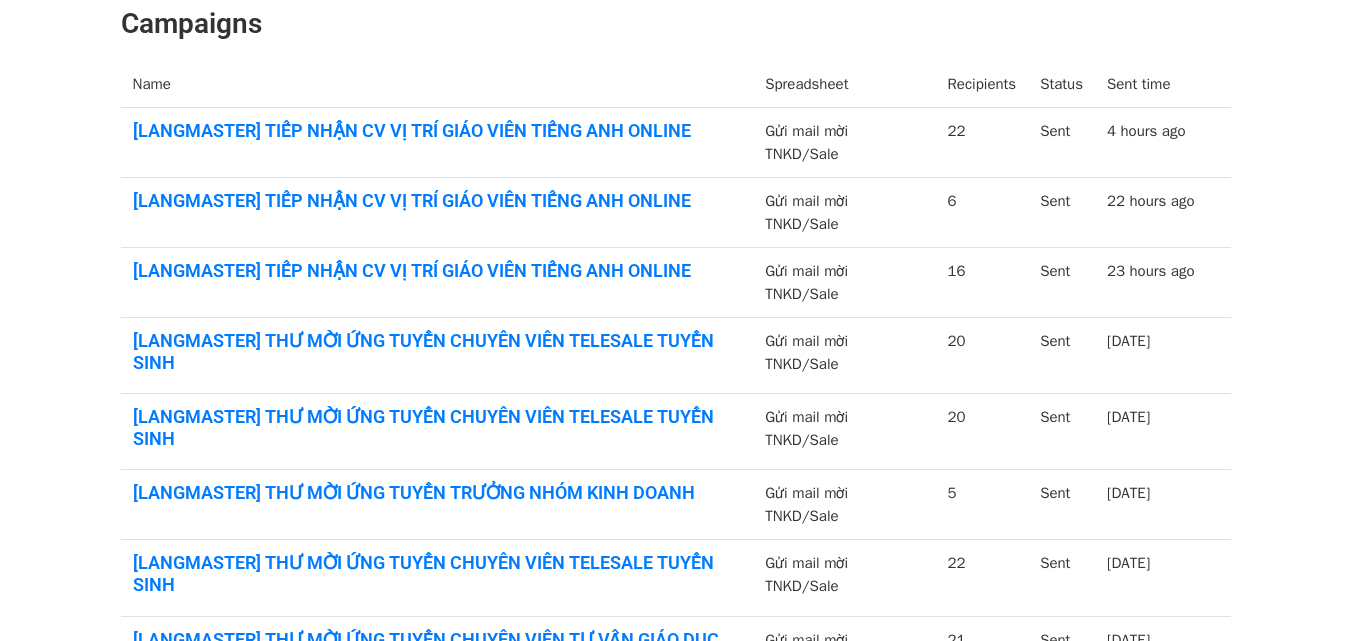 click on "[LANGMASTER] TIẾP NHẬN CV VỊ TRÍ GIÁO VIÊN TIẾNG ANH ONLINE" at bounding box center [437, 143] 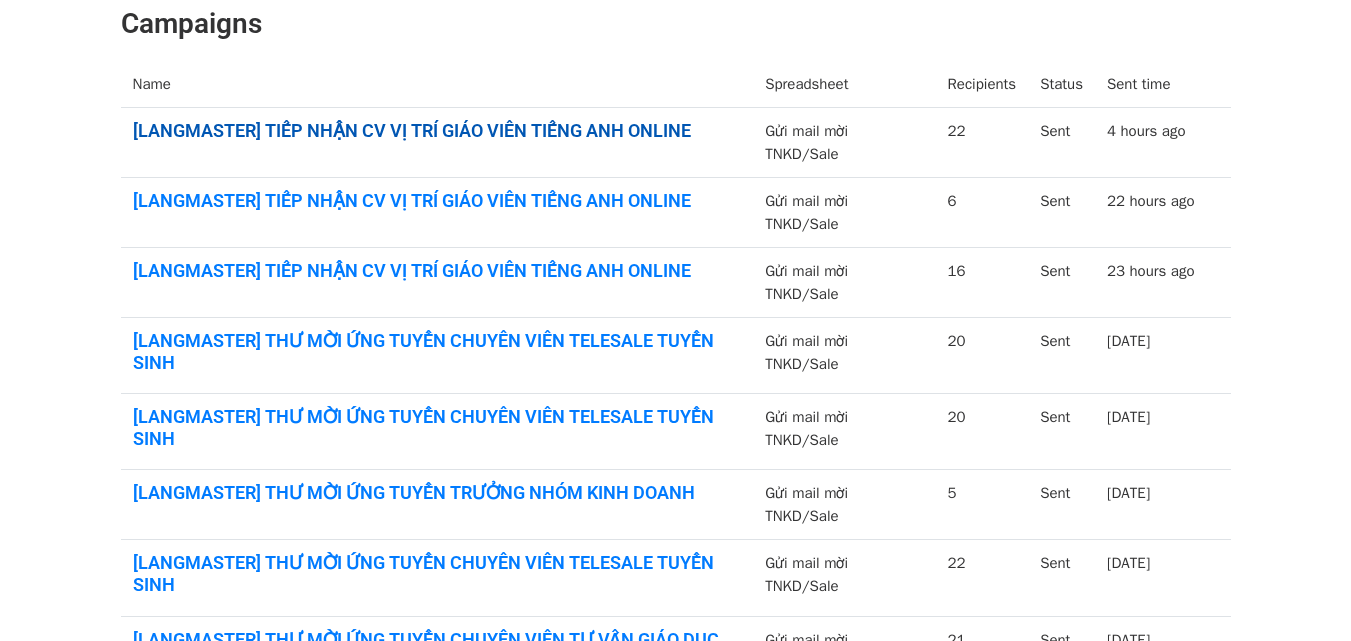click on "[LANGMASTER] TIẾP NHẬN CV VỊ TRÍ GIÁO VIÊN TIẾNG ANH ONLINE" at bounding box center (437, 131) 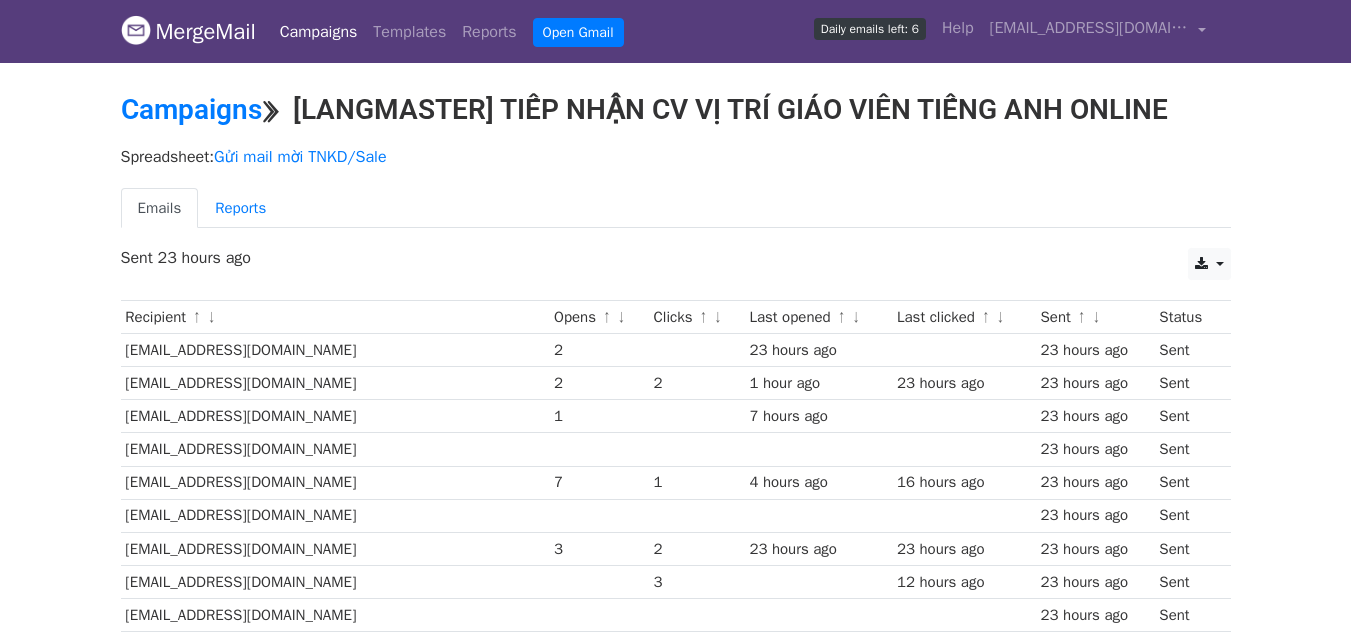 scroll, scrollTop: 0, scrollLeft: 0, axis: both 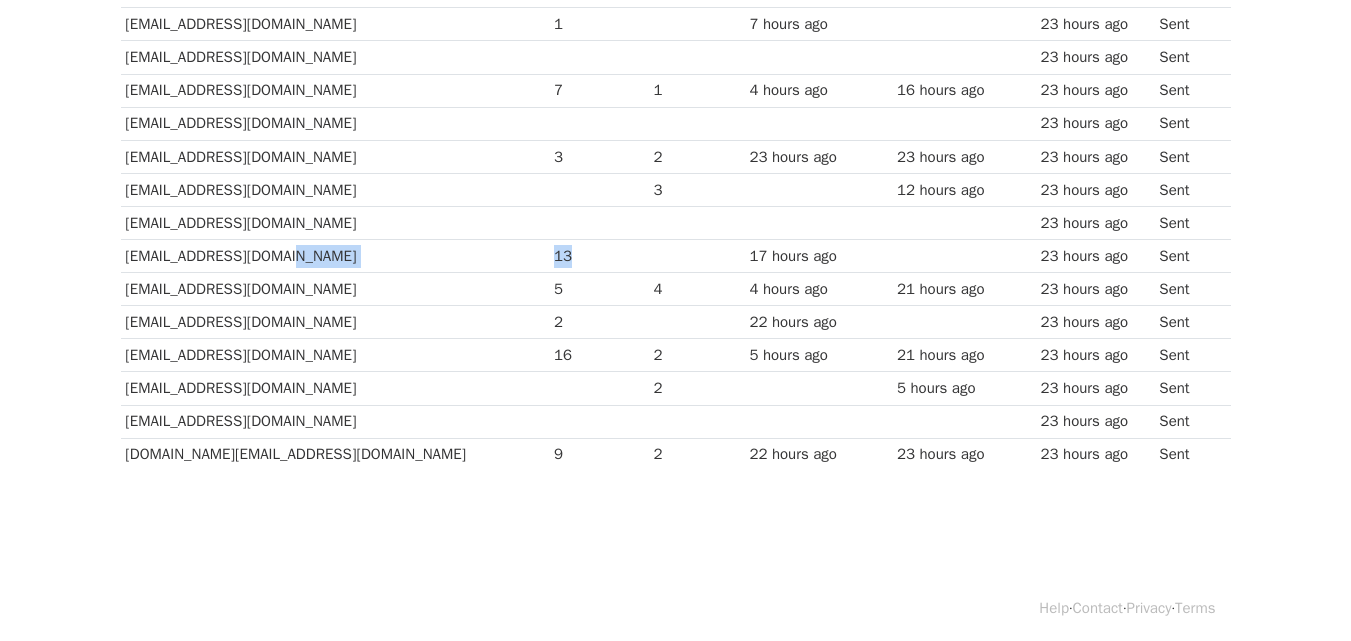 drag, startPoint x: 530, startPoint y: 250, endPoint x: 471, endPoint y: 250, distance: 59 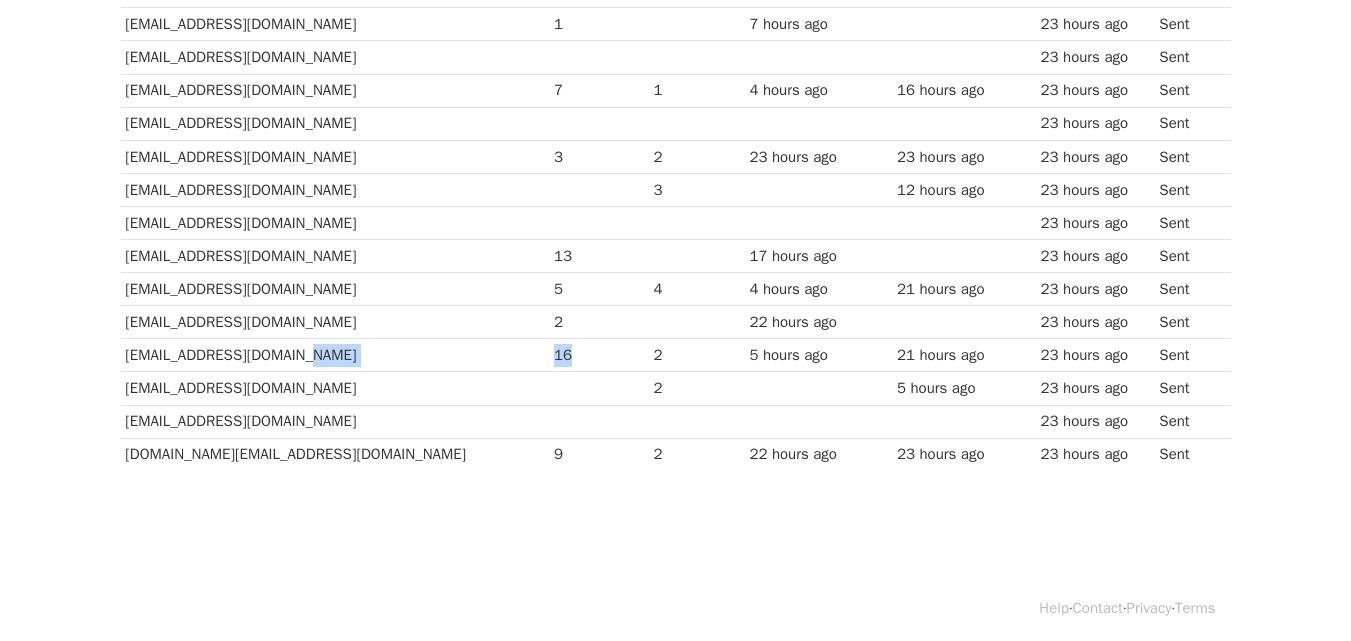 drag, startPoint x: 483, startPoint y: 360, endPoint x: 523, endPoint y: 360, distance: 40 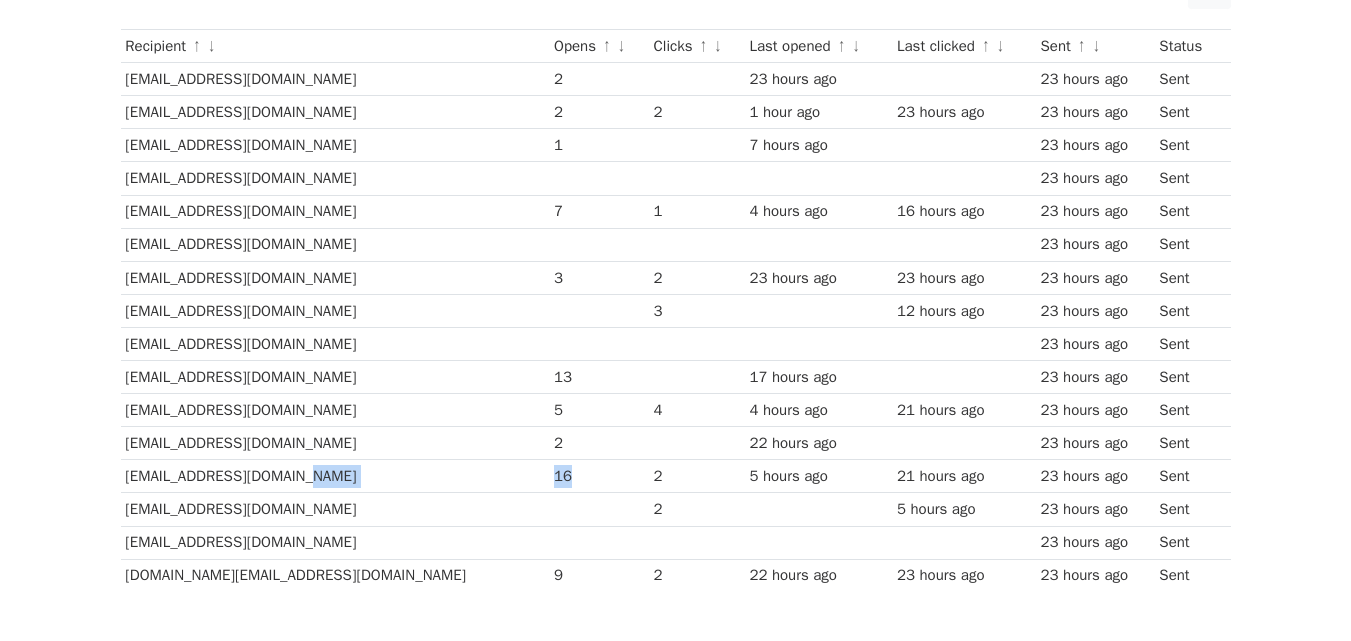 scroll, scrollTop: 270, scrollLeft: 0, axis: vertical 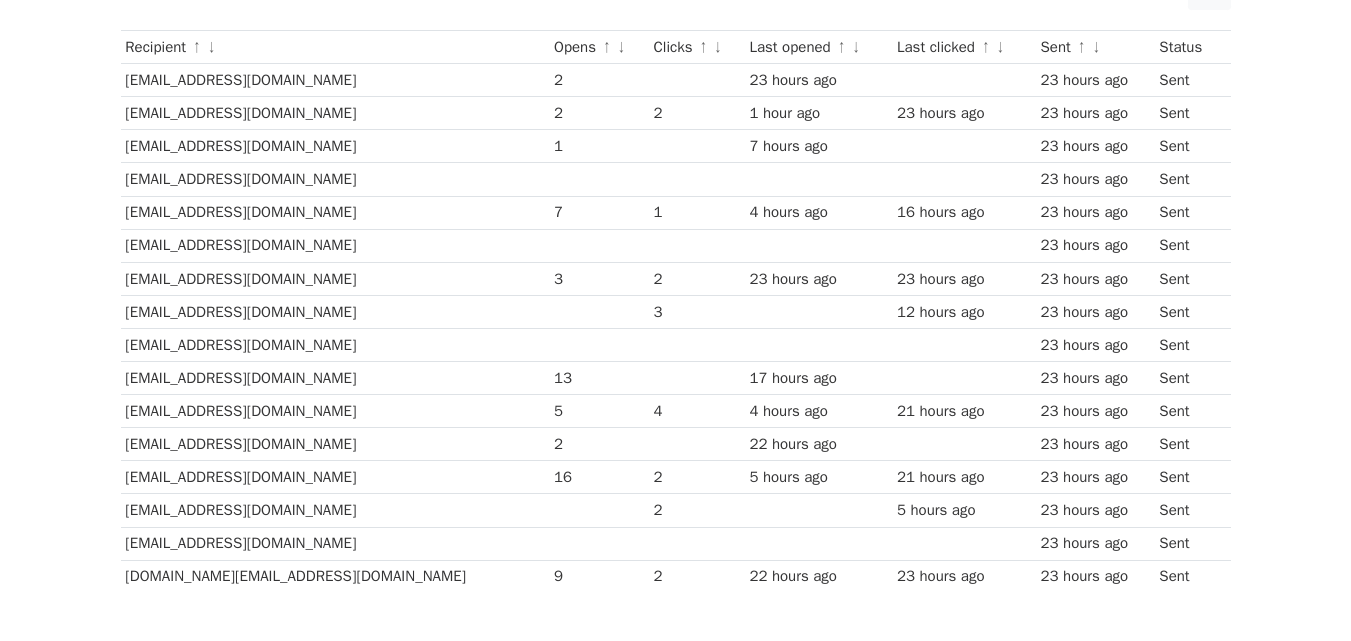 click on "[EMAIL_ADDRESS][DOMAIN_NAME]" at bounding box center (335, 444) 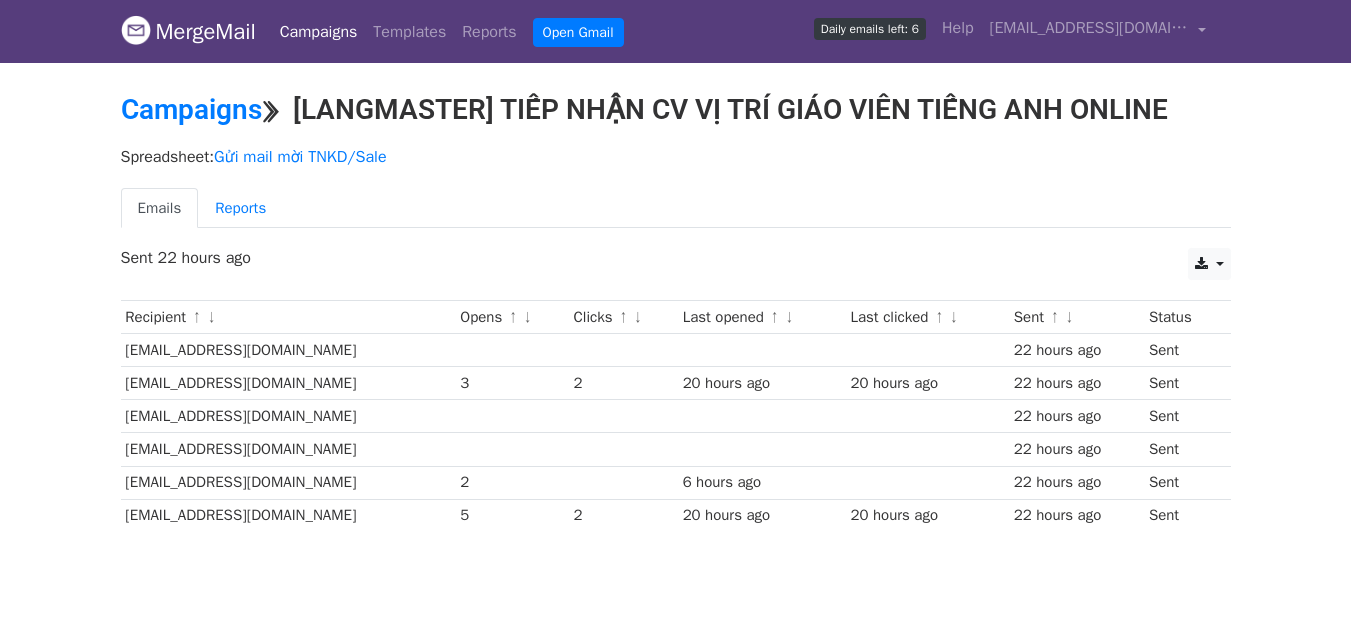 scroll, scrollTop: 0, scrollLeft: 0, axis: both 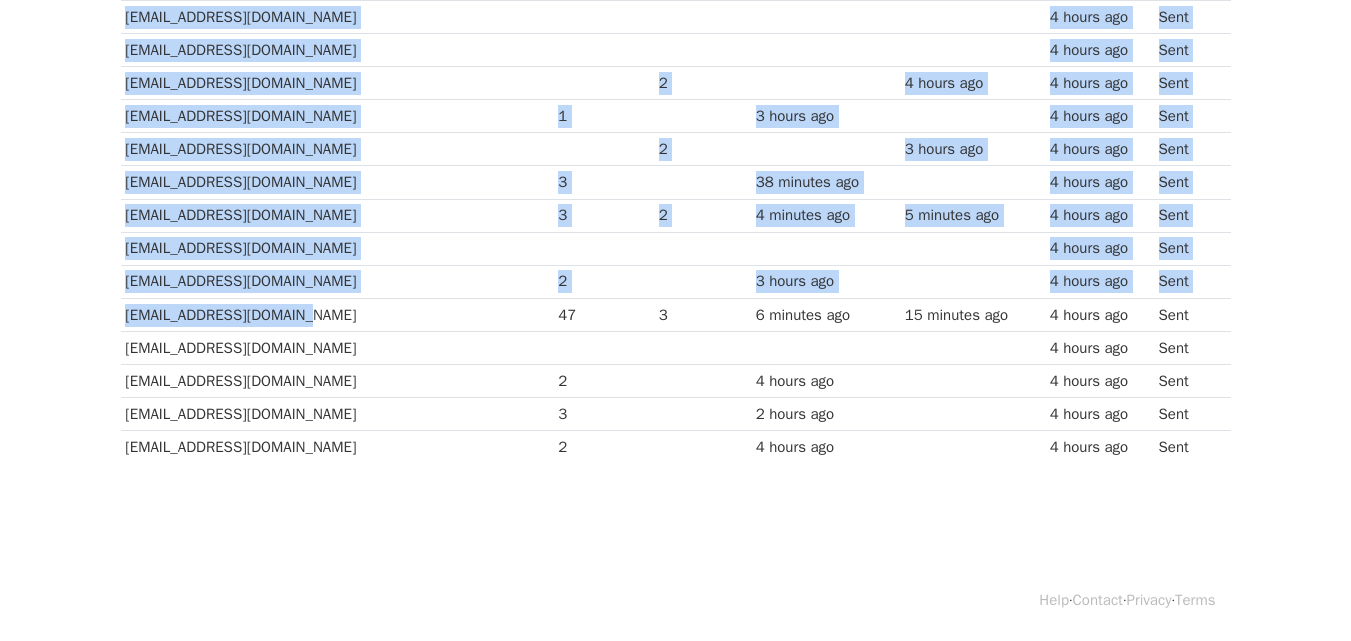 drag, startPoint x: 108, startPoint y: 317, endPoint x: 443, endPoint y: 316, distance: 335.0015 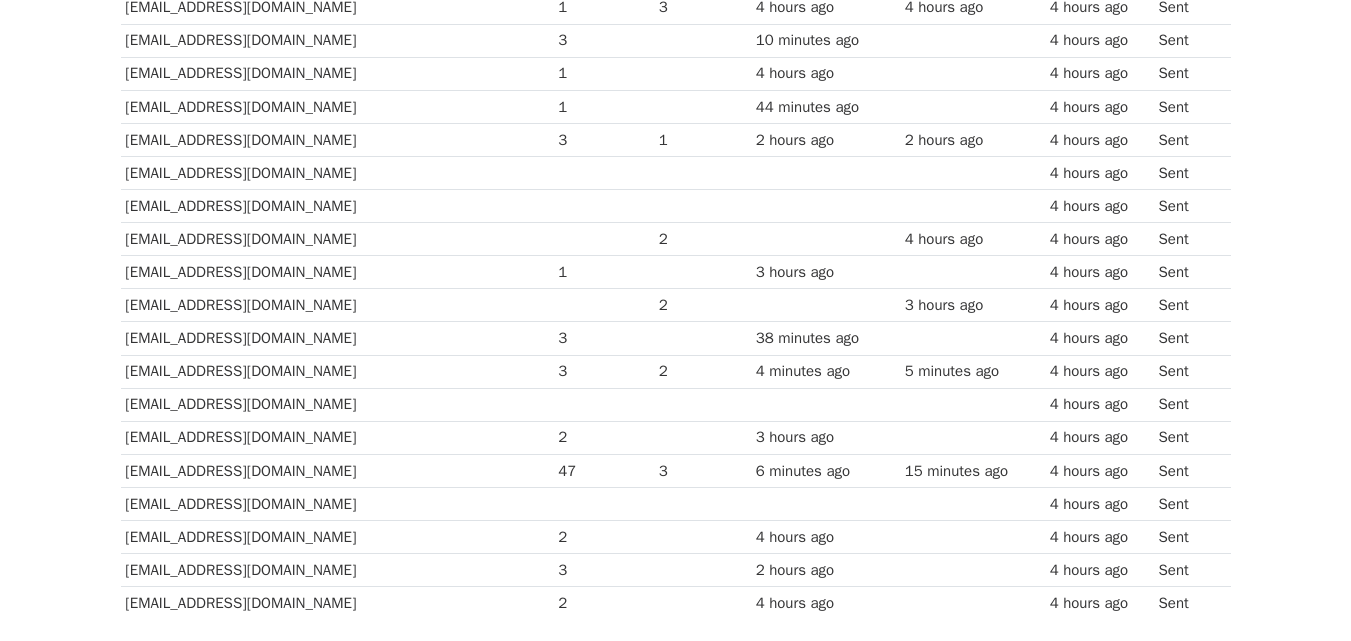 scroll, scrollTop: 396, scrollLeft: 0, axis: vertical 